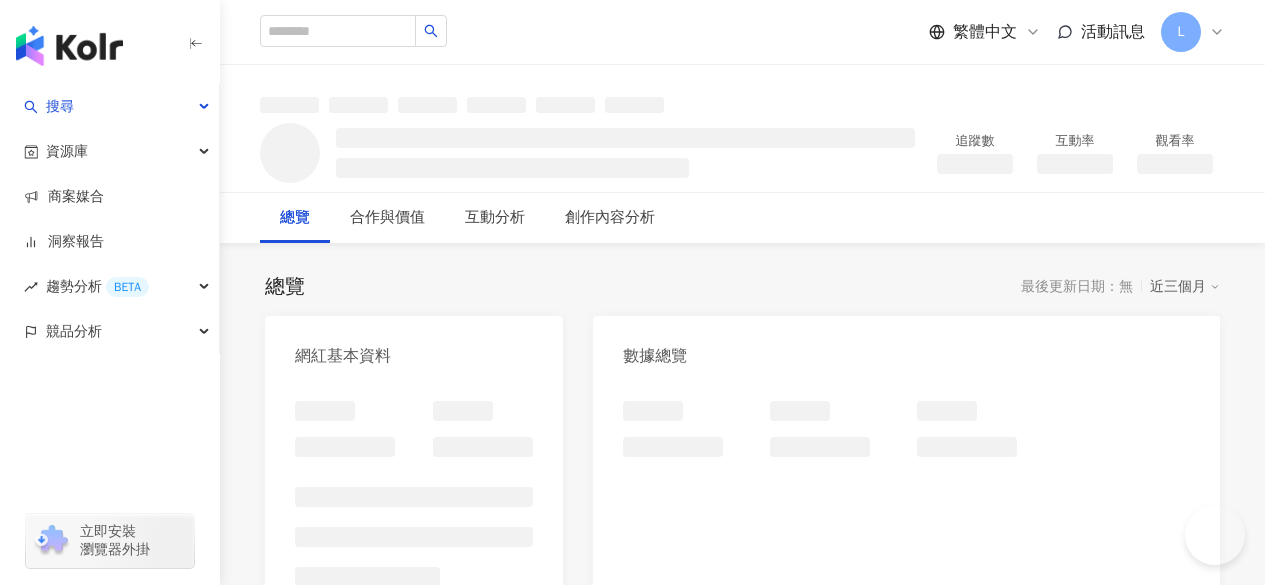 click at bounding box center (906, 598) 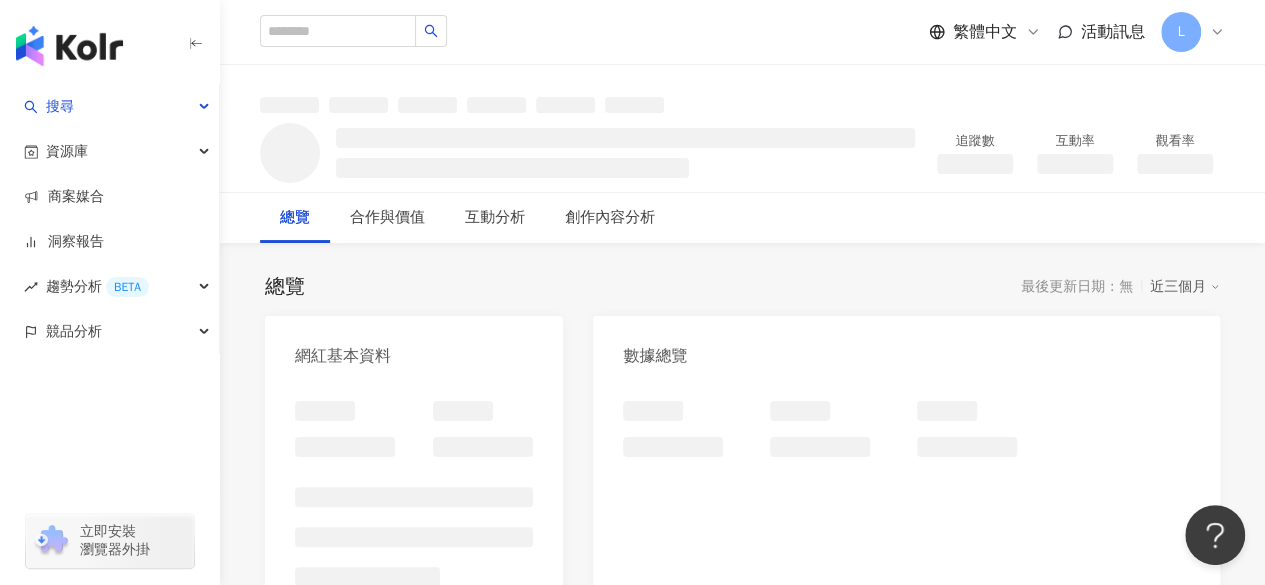 scroll, scrollTop: 0, scrollLeft: 0, axis: both 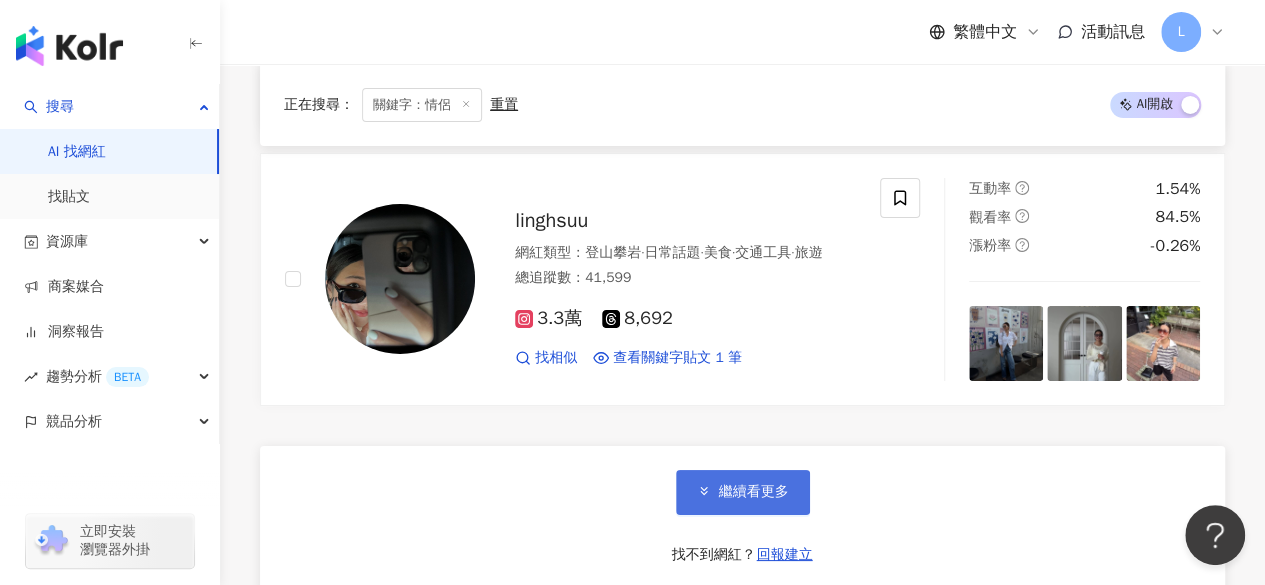 click on "繼續看更多" at bounding box center [754, 492] 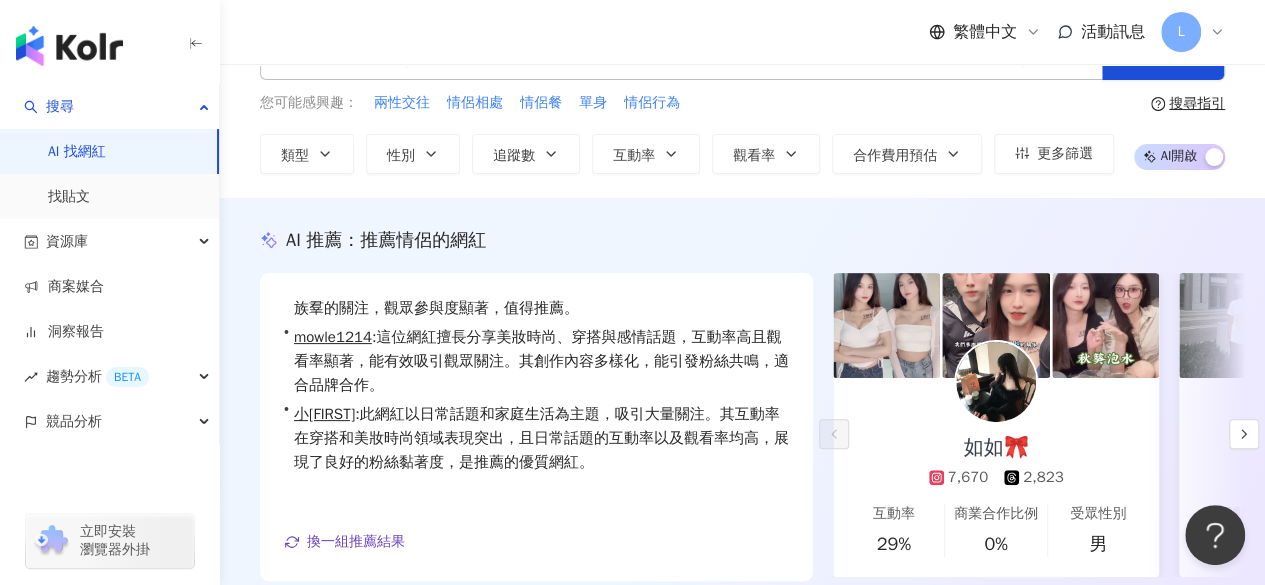 scroll, scrollTop: 0, scrollLeft: 0, axis: both 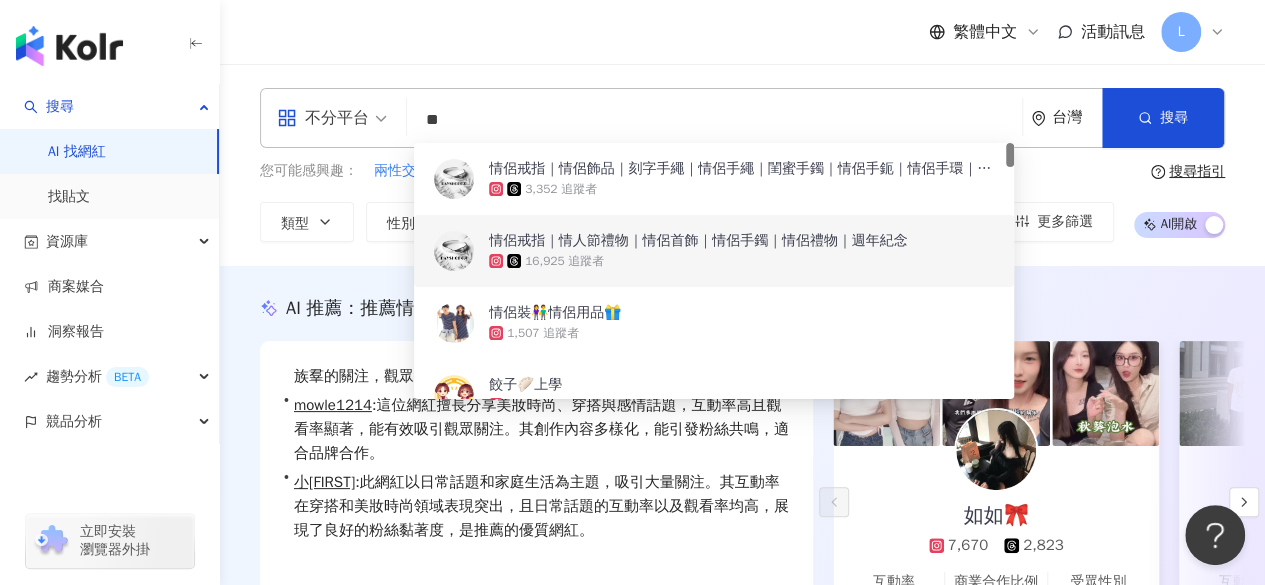 click on "**" at bounding box center [714, 120] 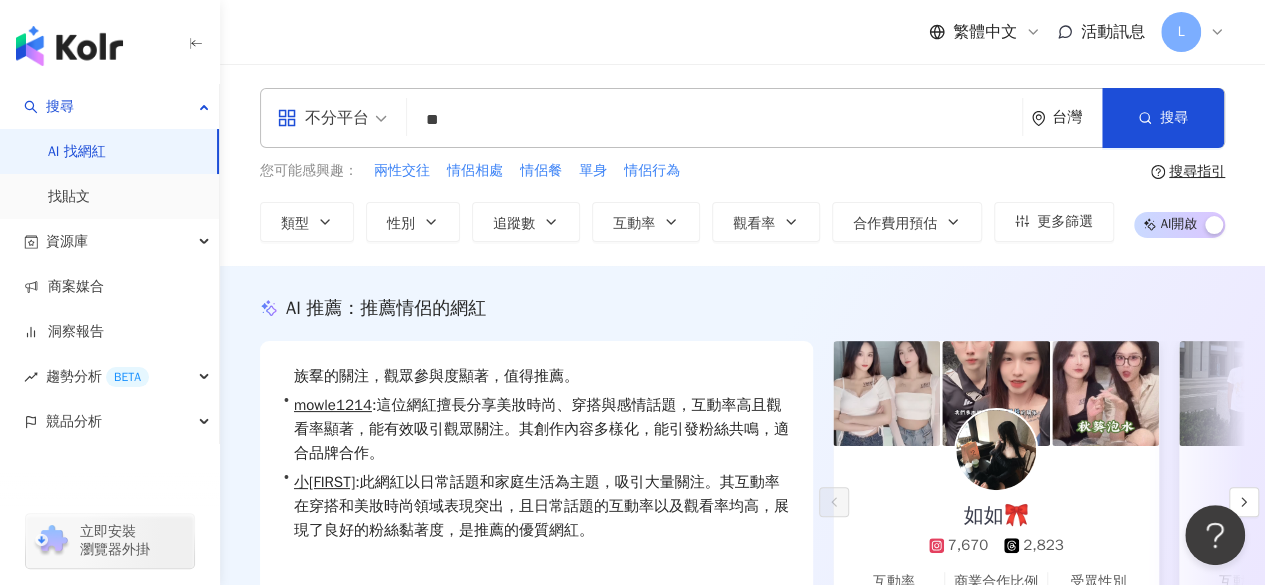 drag, startPoint x: 613, startPoint y: 43, endPoint x: 564, endPoint y: 177, distance: 142.67796 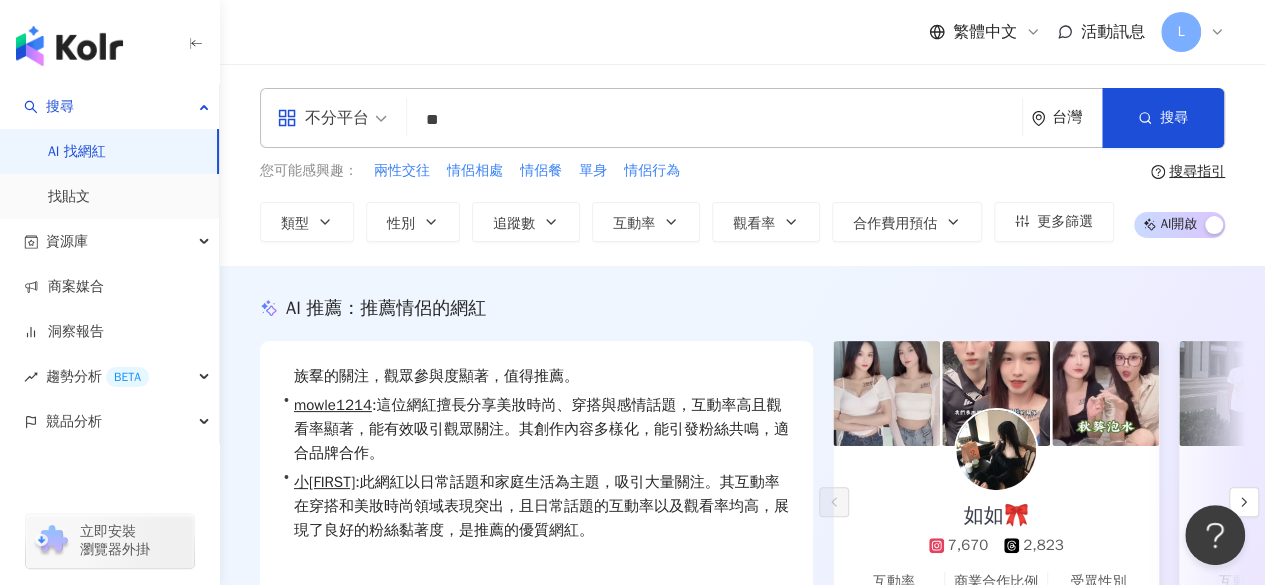 click on "不分平台 ** 台灣 搜尋 bdf7cf1b-9e6c-44a2-9007-180d490b7979 984a8d7c-0104-4867-a304-b0b567acee52 情侶戒指｜情侶飾品｜刻字手繩｜情侶手繩｜閨蜜手鐲｜情侶手鈪｜情侶手環｜情侶手鍊｜閨蜜禮物｜移民禮物｜女朋友禮物｜男朋友禮物 3,352   追蹤者 情侶戒指｜情人節禮物｜情侶首飾｜情侶手鐲｜情侶禮物｜週年紀念 16,925   追蹤者 情侶裝👫情侶用品🎁 1,507   追蹤者 餃子🥟上學 15,112   追蹤者 🍒顏婉婉♡♥親子 6,856   追蹤者" at bounding box center (742, 118) 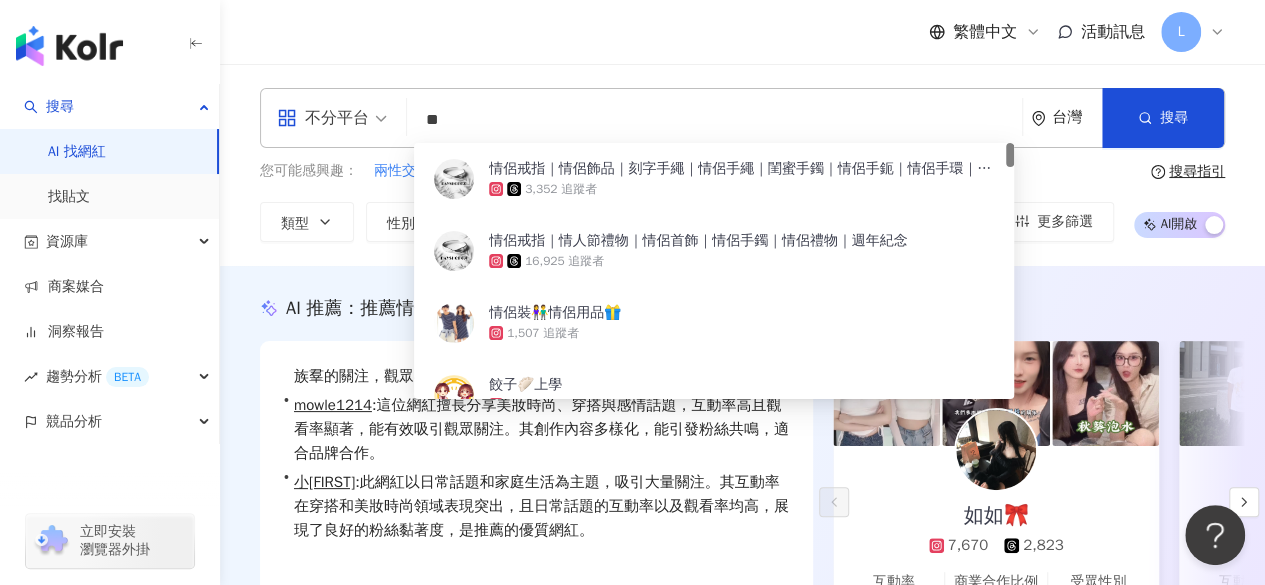 type on "*" 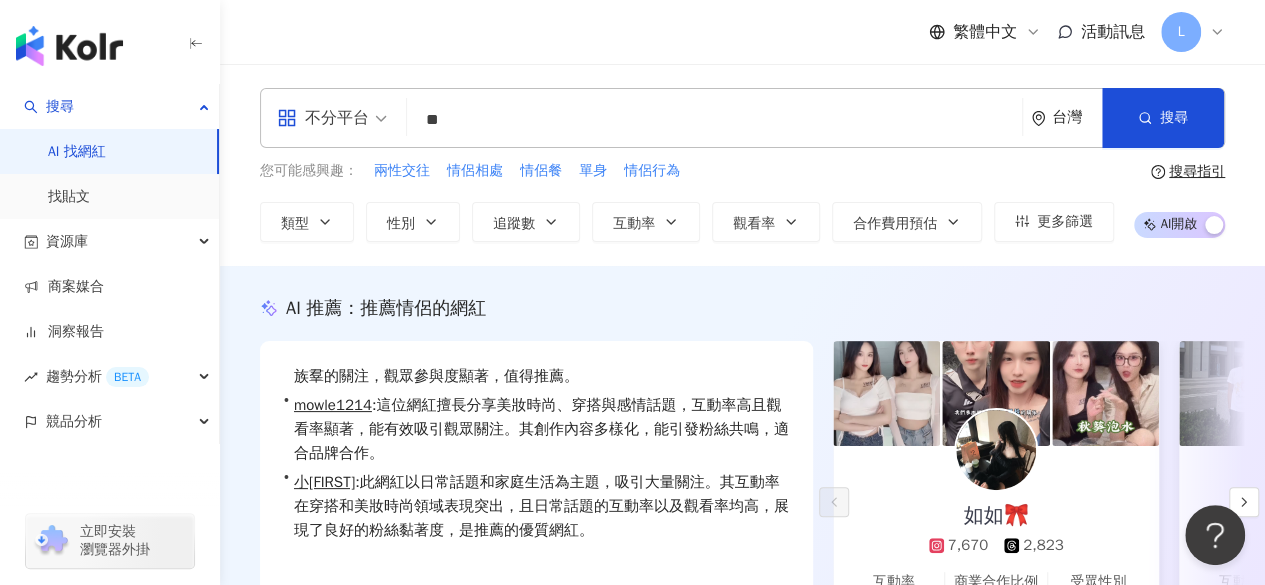 type on "**" 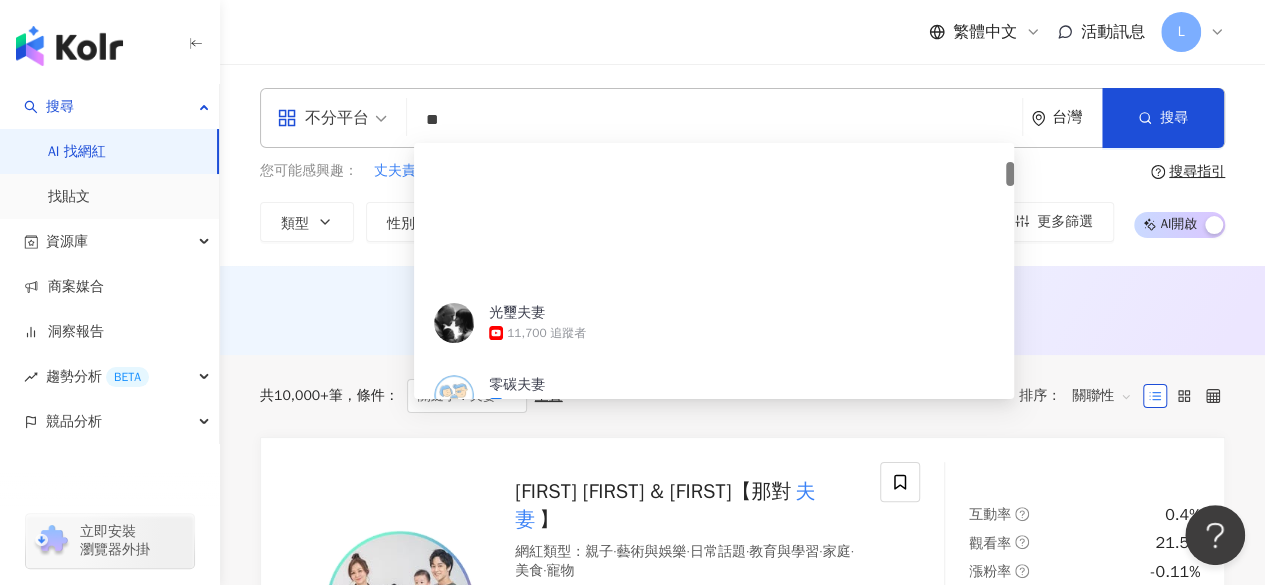 scroll, scrollTop: 200, scrollLeft: 0, axis: vertical 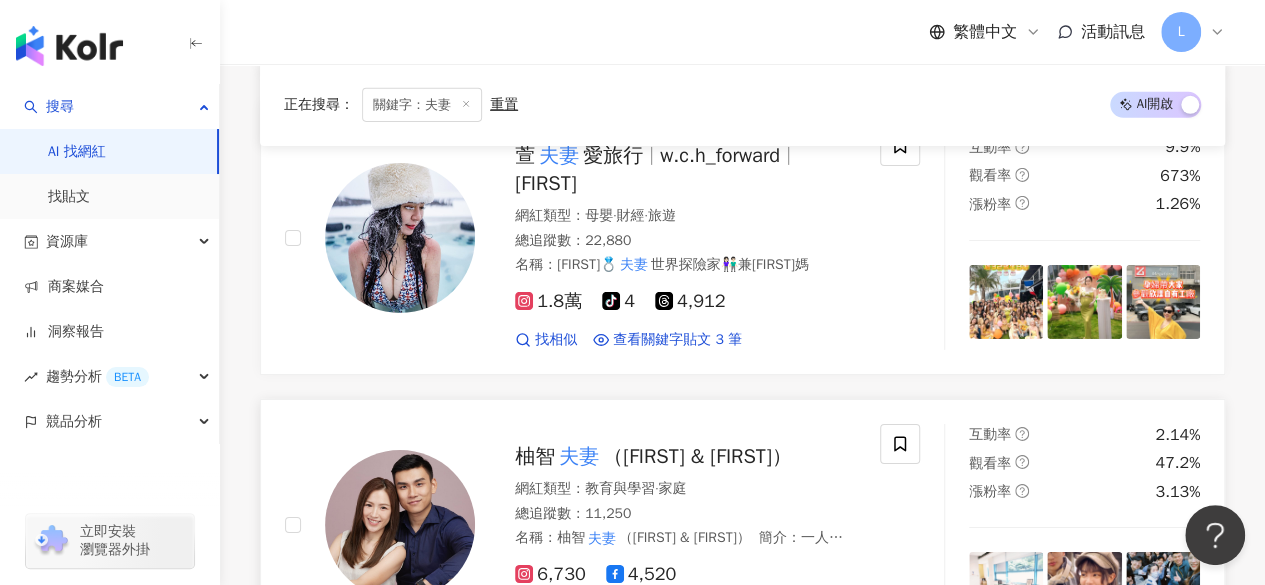 click on "柚智 夫妻 （雷蒙&柚子） 網紅類型 ： 教育與學習  ·  家庭 總追蹤數 ： 11,250 名稱 ： 柚智 夫妻 （柚子&雷蒙） 簡介 ： 一人公司X  夫妻 創業🌟 知識教育者✧ 智能宅開箱✧ AI 工作術 💛聰明工作，好好生活 - 雷蒙在這：@raymond0917 合作寄信：hey@lifehacker.tw - Notion 訓練營已舉辦 9 屆，學員數20,000+人🚀 生產力教學文章／最新影片 免費週報／生活黑客社群／課程⬇️ 6,730 4,520 找相似 查看關鍵字貼文 26 筆" at bounding box center [665, 525] 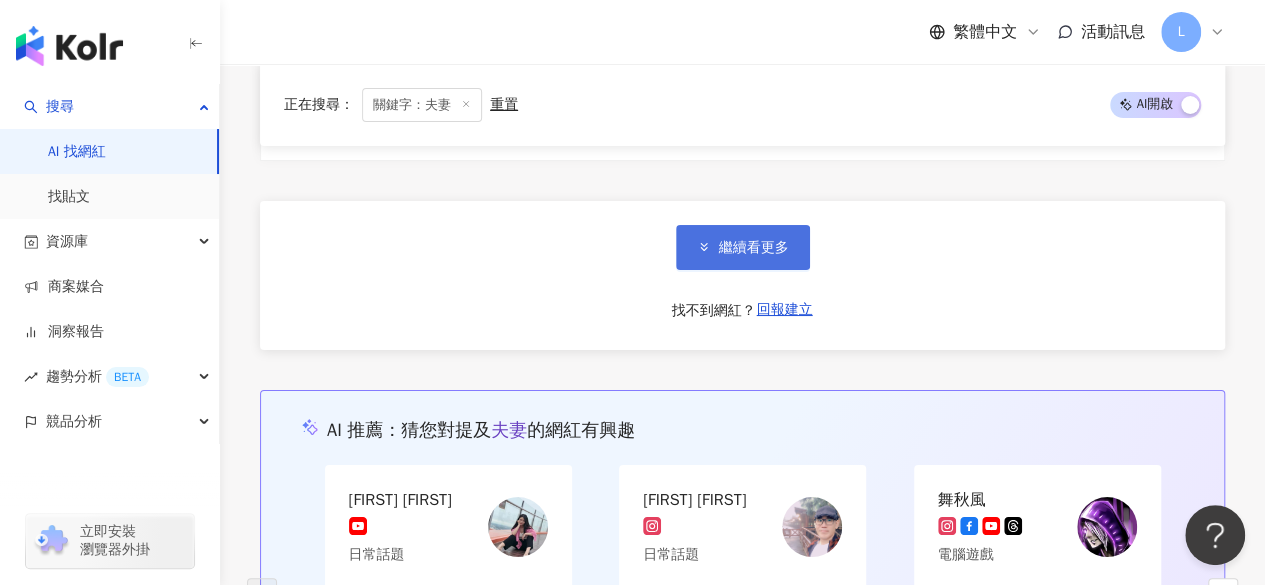 scroll, scrollTop: 3700, scrollLeft: 0, axis: vertical 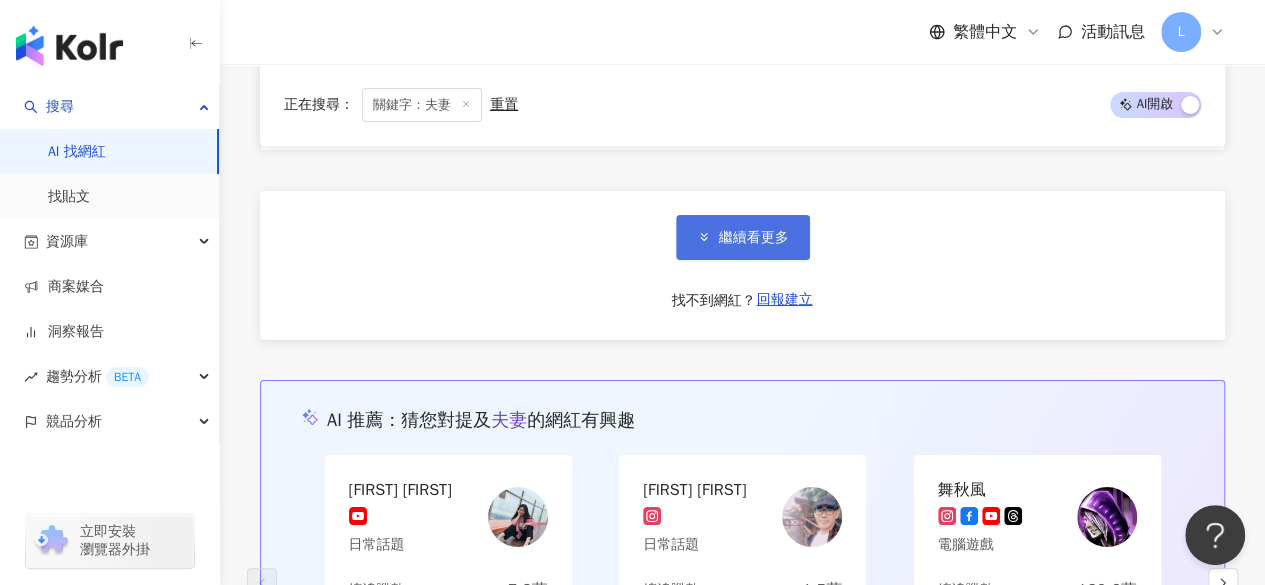 click on "繼續看更多" at bounding box center (754, 238) 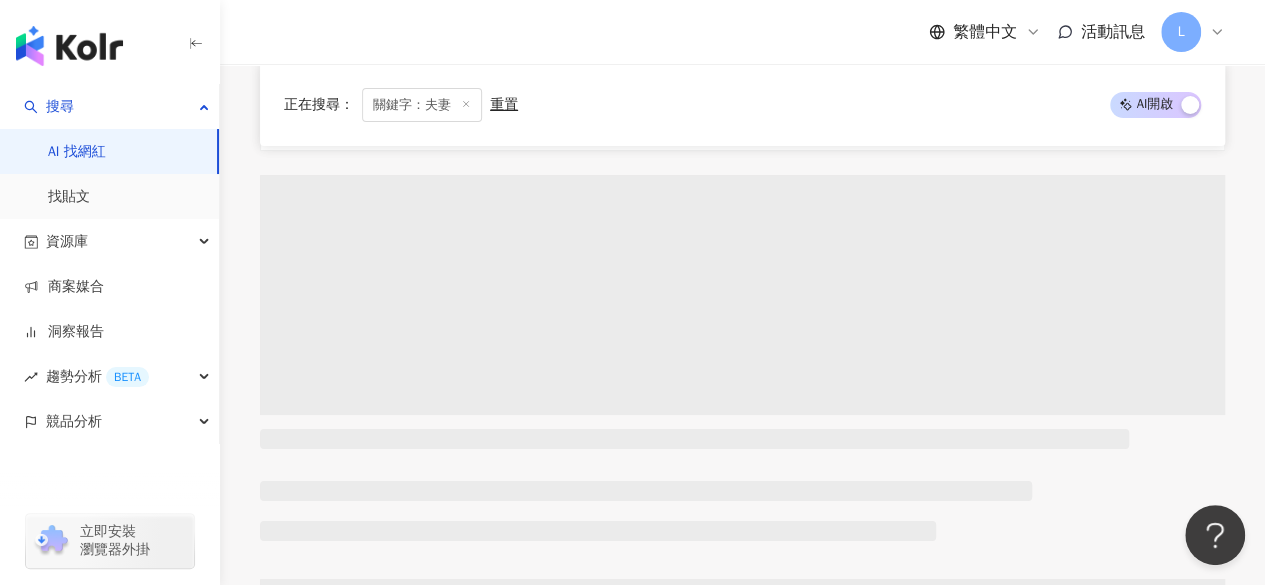 click at bounding box center [742, 295] 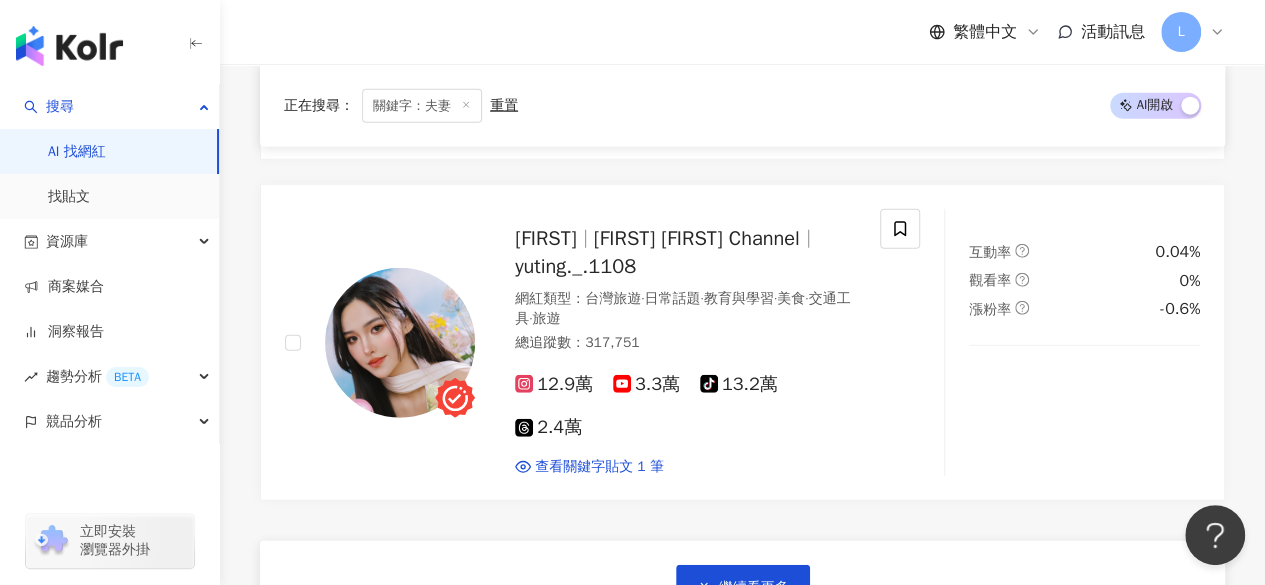 scroll, scrollTop: 6400, scrollLeft: 0, axis: vertical 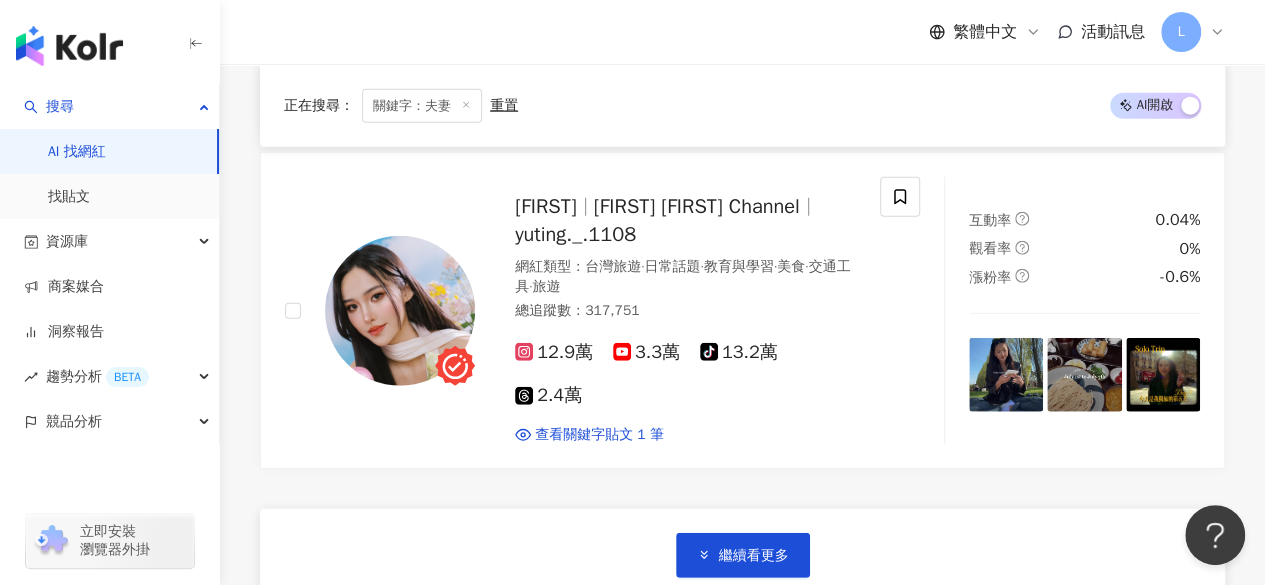 click on "繼續看更多 找不到網紅？ 回報建立" at bounding box center [742, 583] 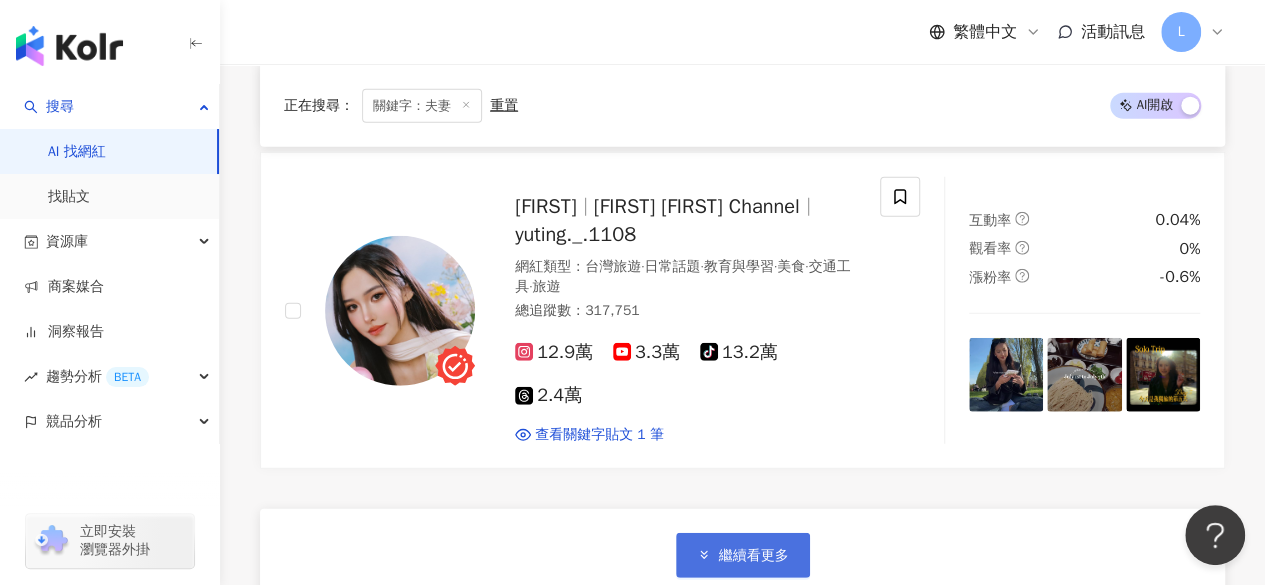click on "繼續看更多" at bounding box center (754, 556) 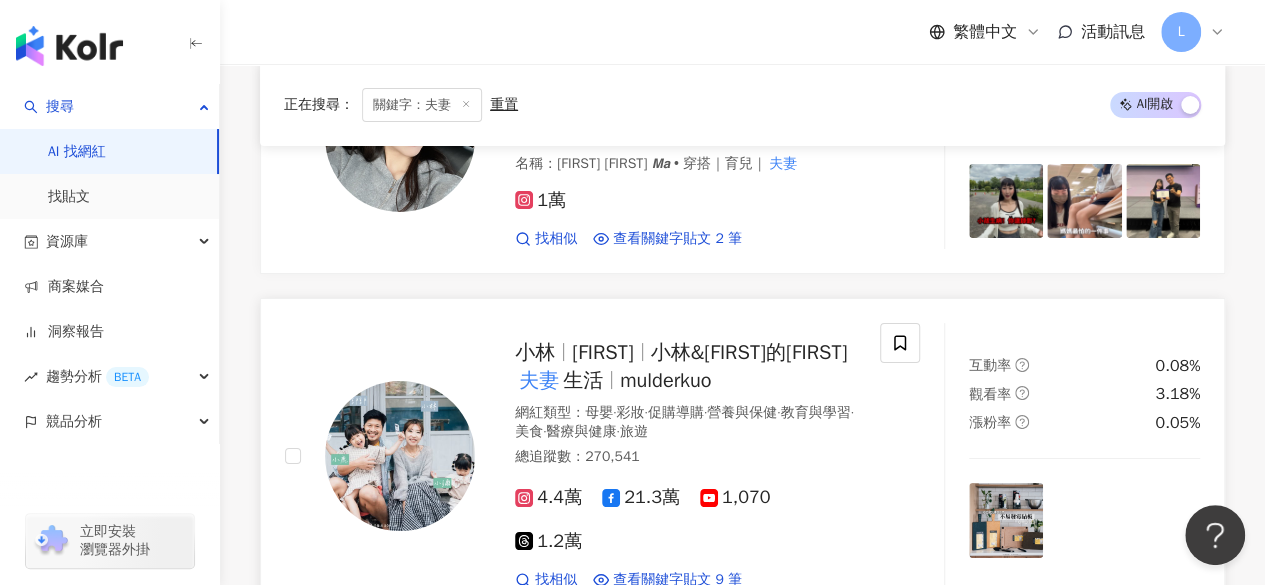 scroll, scrollTop: 7500, scrollLeft: 0, axis: vertical 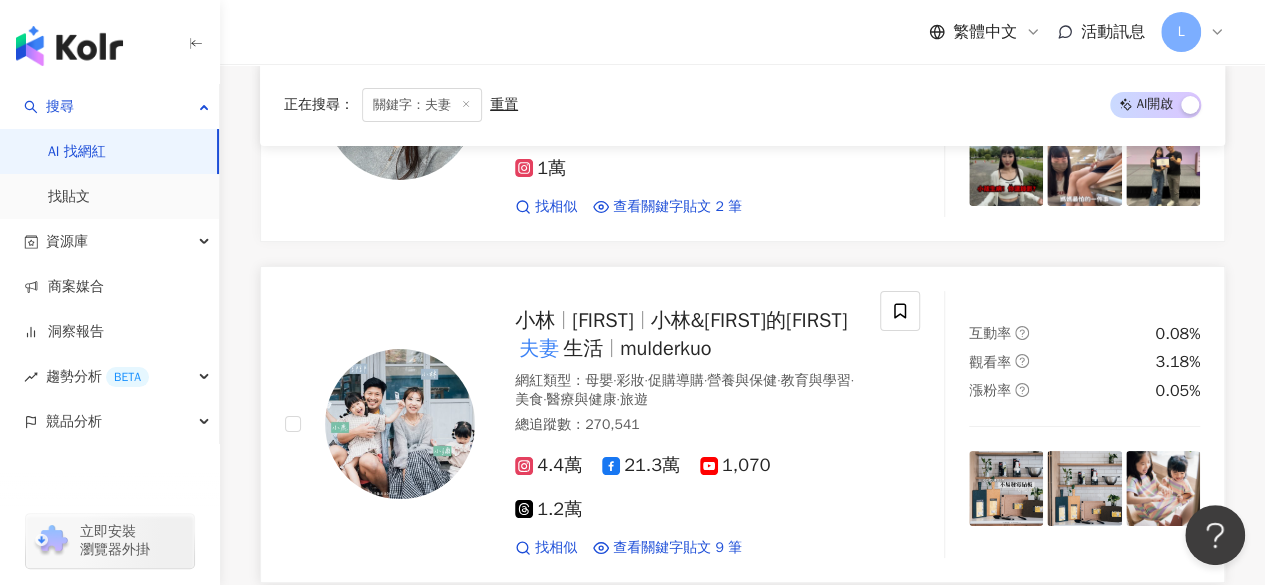 click on "mulderkuo" at bounding box center (665, 348) 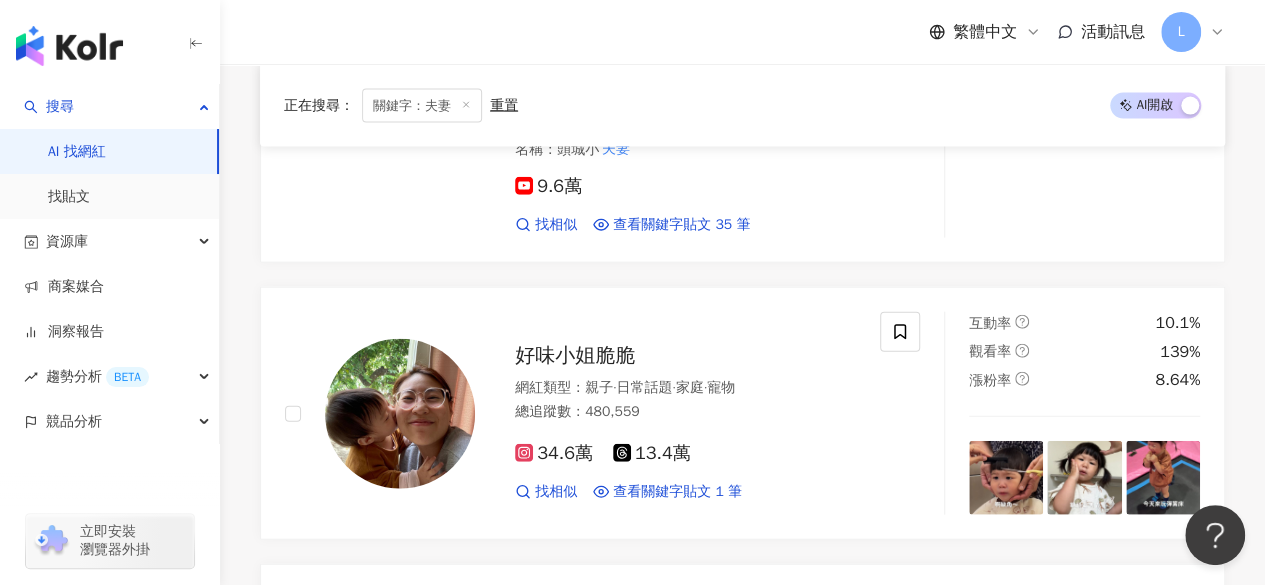 scroll, scrollTop: 5800, scrollLeft: 0, axis: vertical 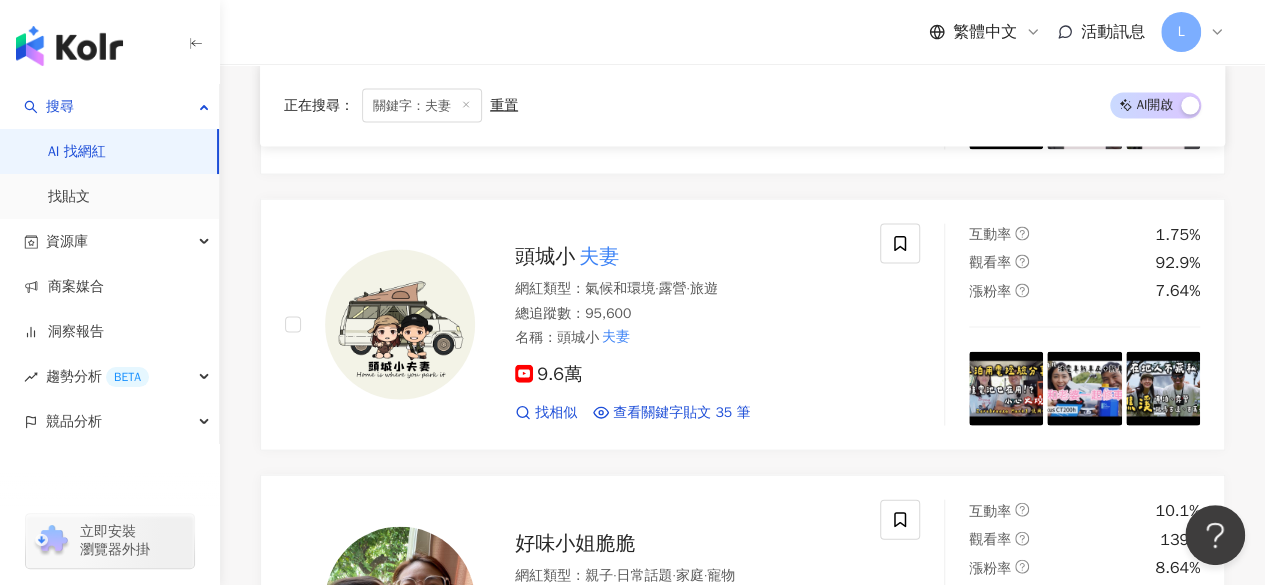click on "關鍵字：夫妻" at bounding box center (422, 105) 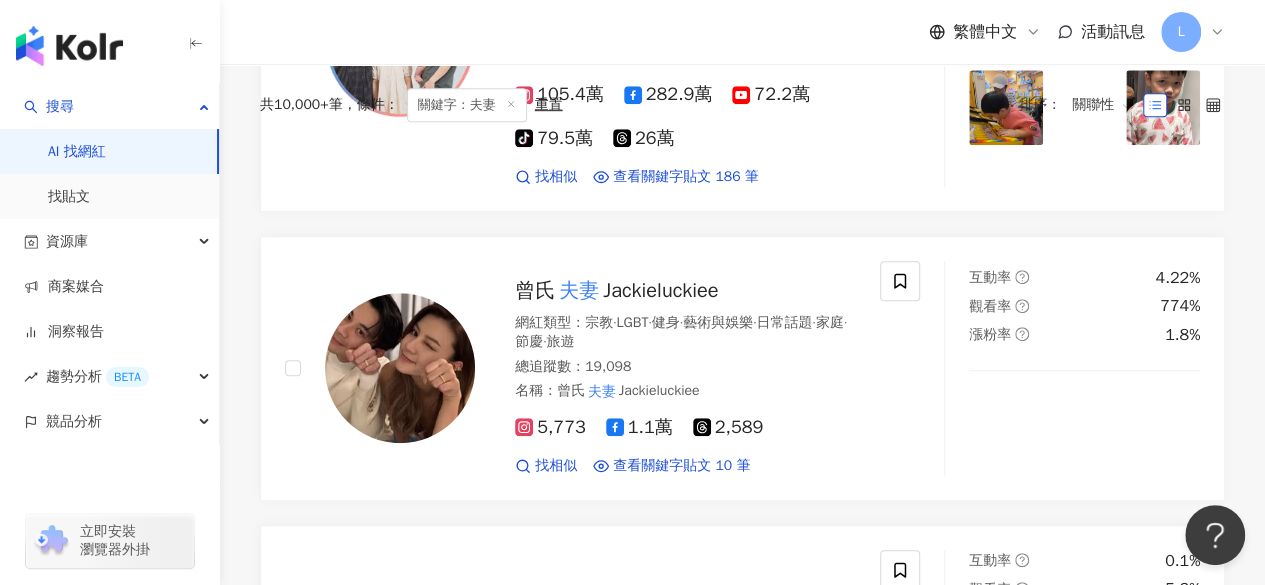 scroll, scrollTop: 0, scrollLeft: 0, axis: both 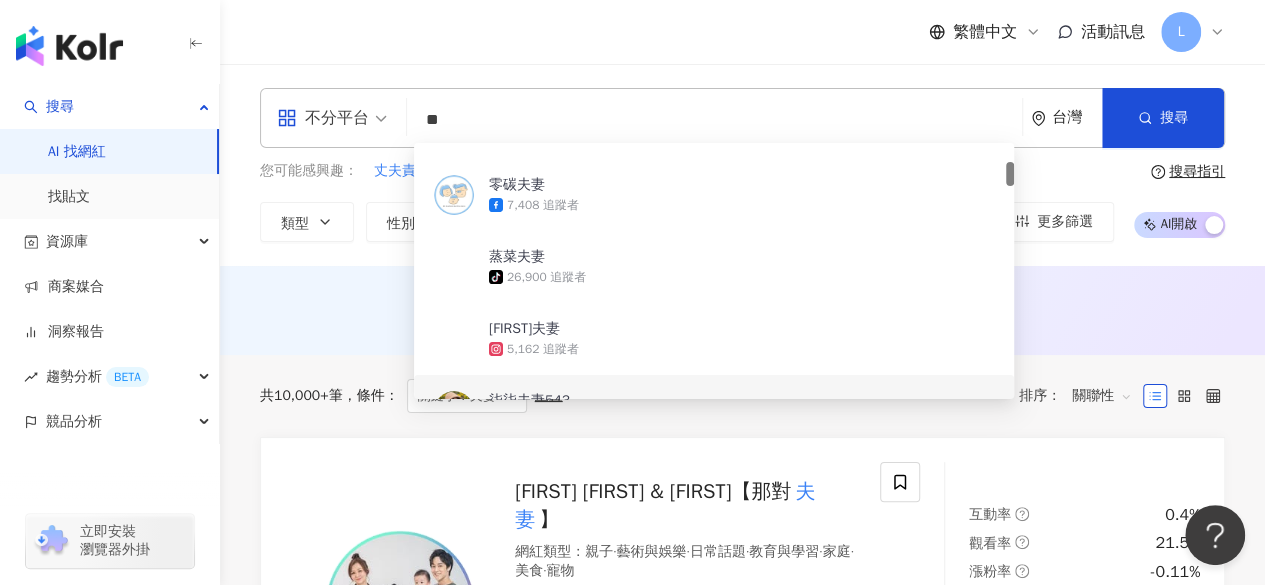 drag, startPoint x: 746, startPoint y: 127, endPoint x: 419, endPoint y: 110, distance: 327.4416 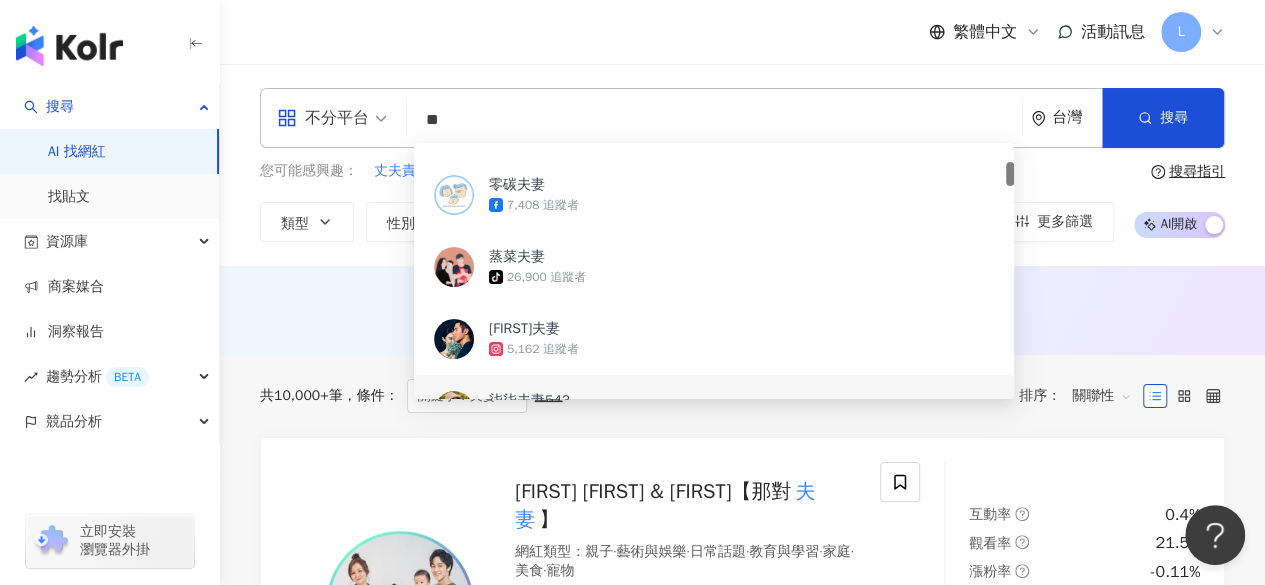click on "**" at bounding box center [714, 120] 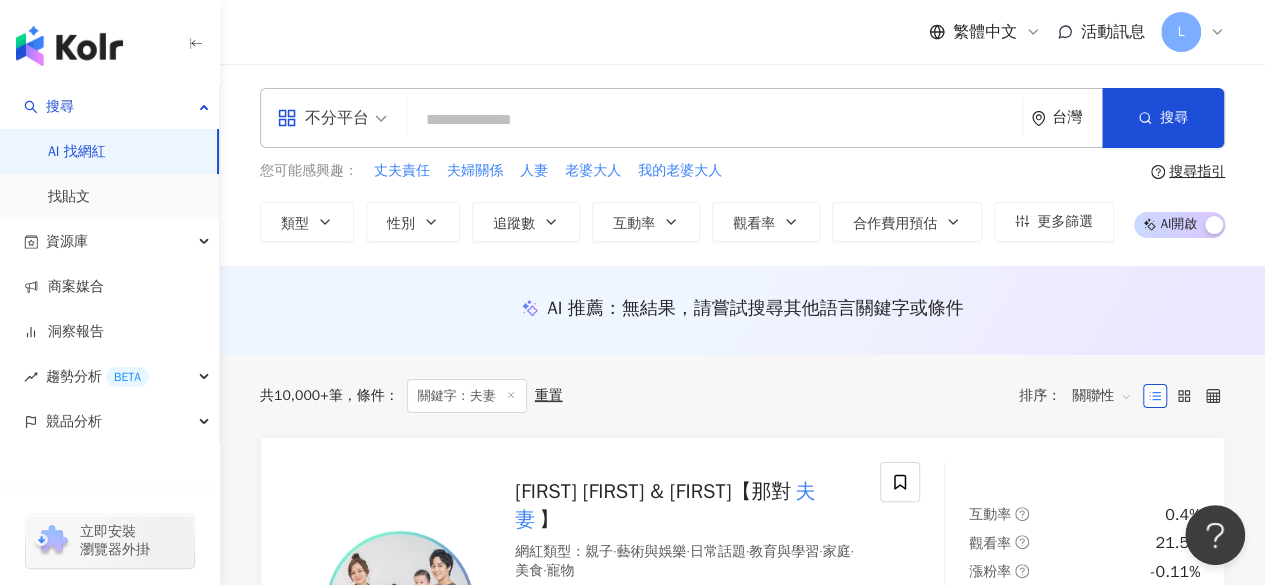 type on "*" 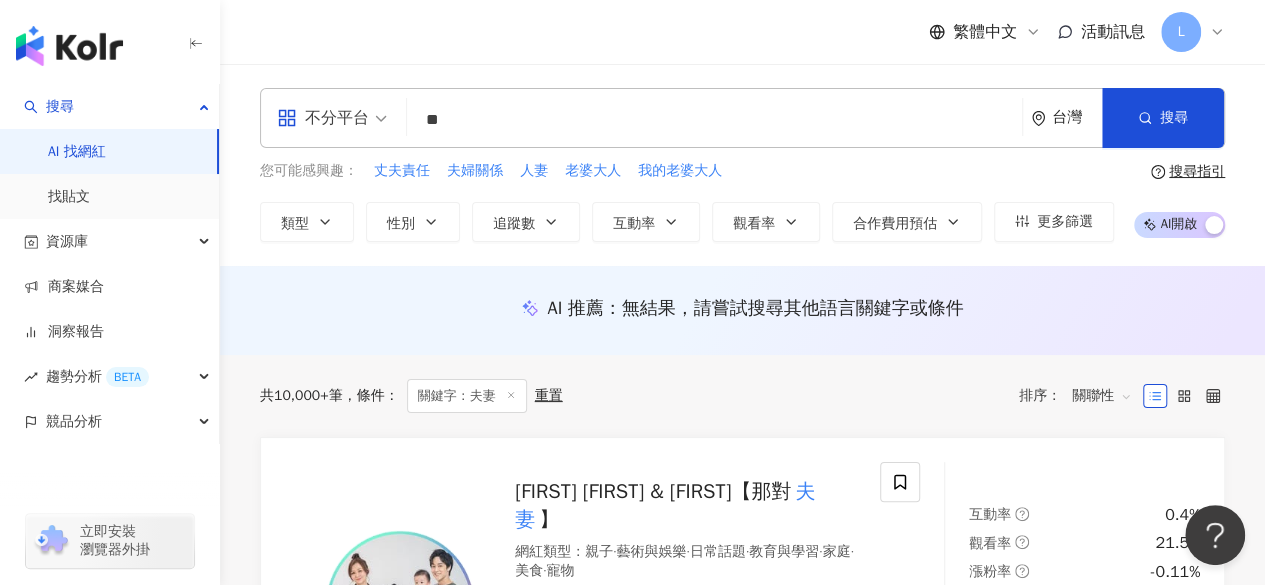 scroll, scrollTop: 0, scrollLeft: 0, axis: both 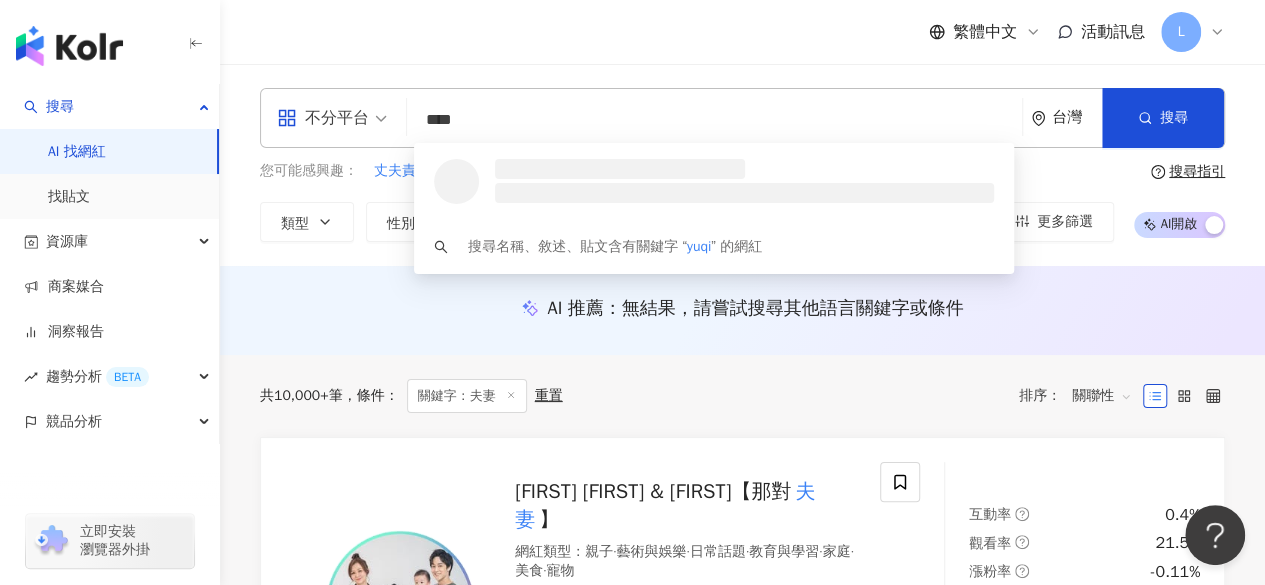 click on "不分平台" at bounding box center (332, 118) 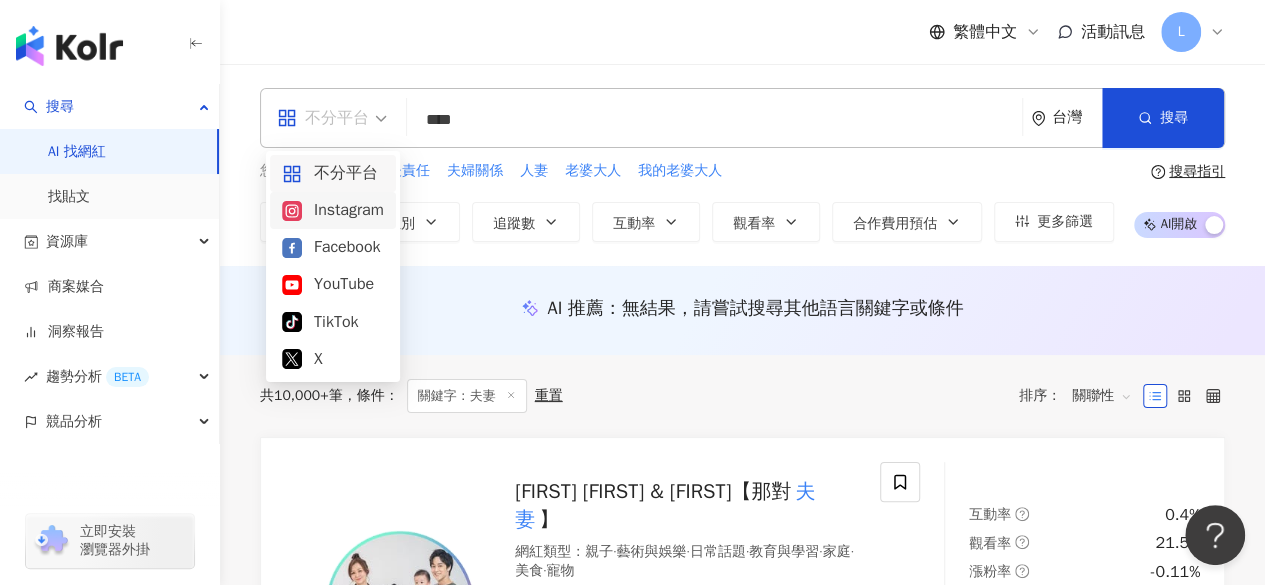 drag, startPoint x: 356, startPoint y: 202, endPoint x: 434, endPoint y: 151, distance: 93.193344 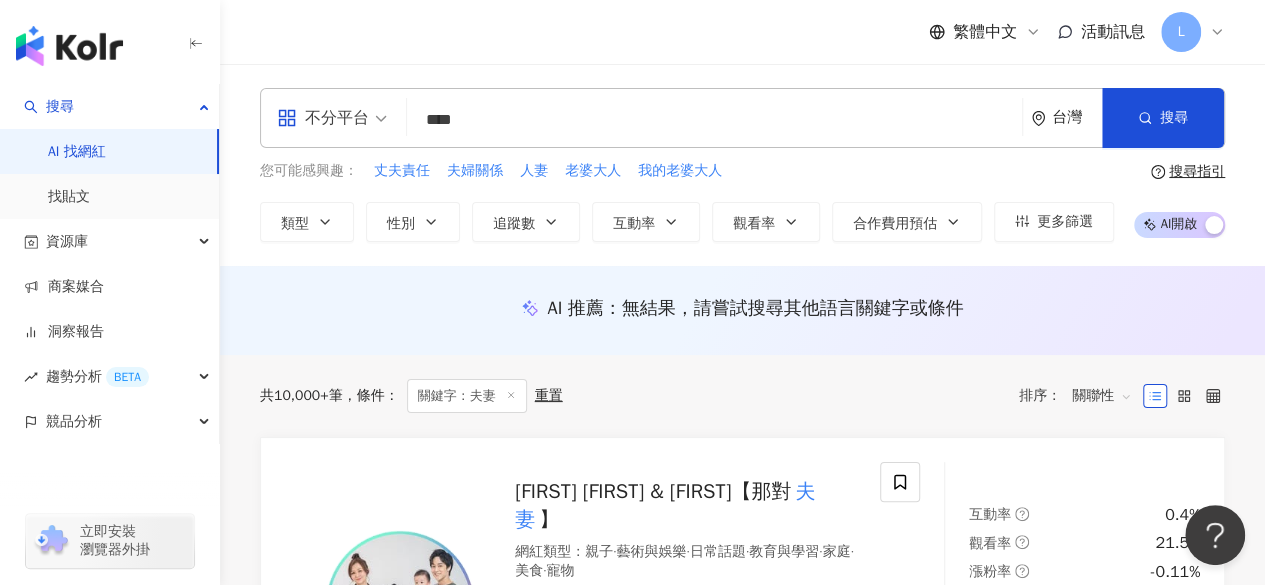 click on "****" at bounding box center (714, 120) 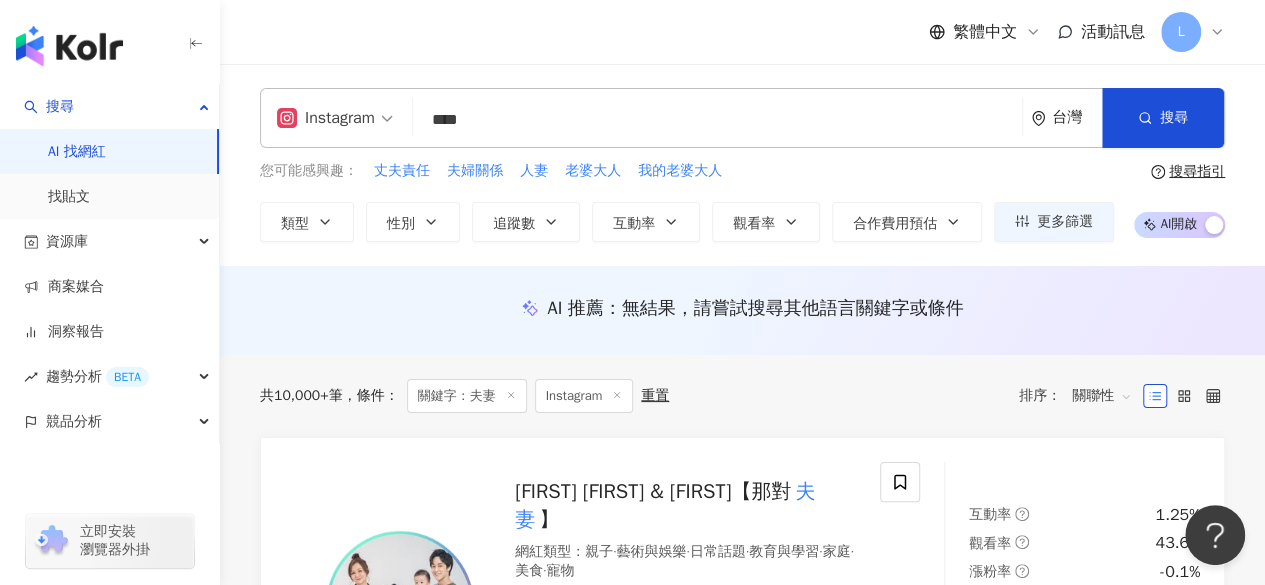click on "****" at bounding box center (717, 120) 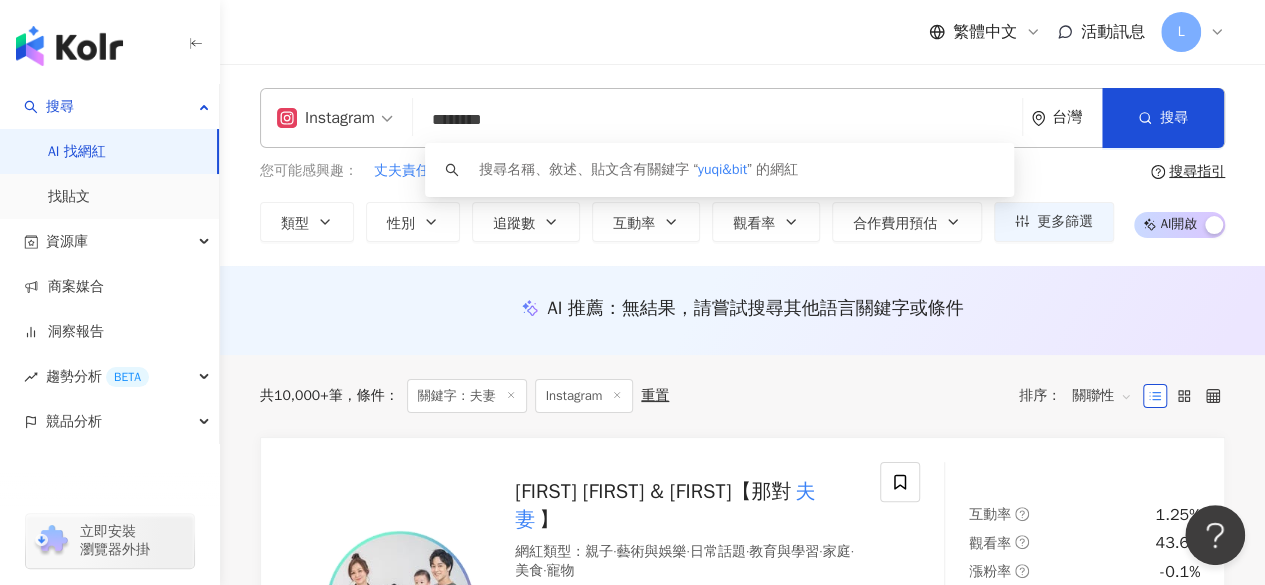type on "*********" 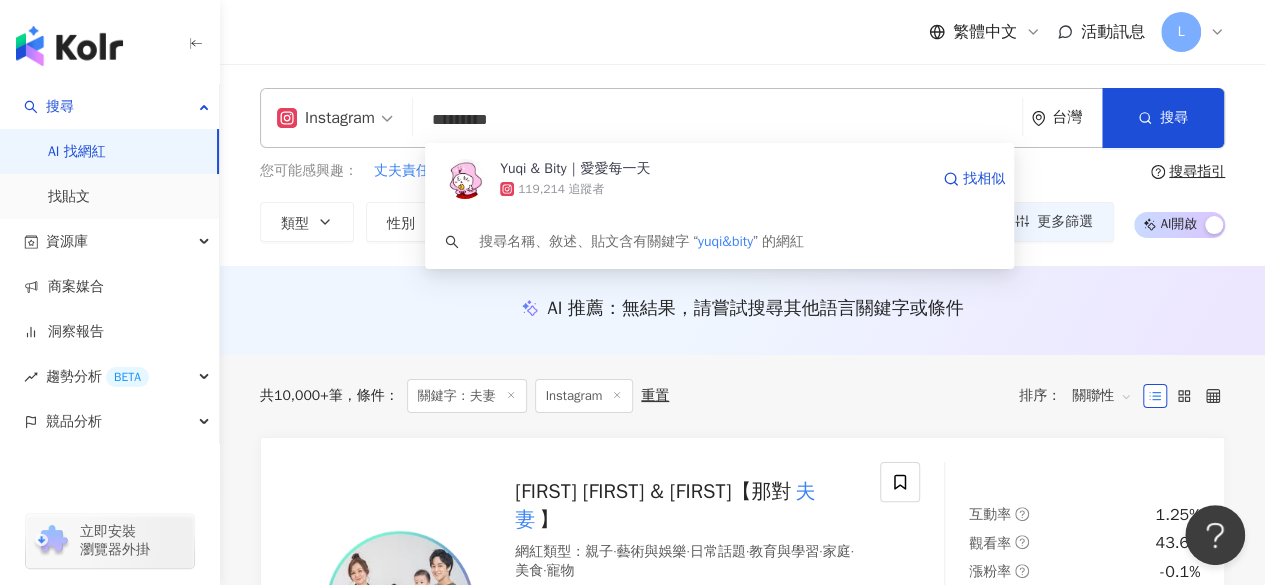 click on "119,214   追蹤者" at bounding box center (714, 189) 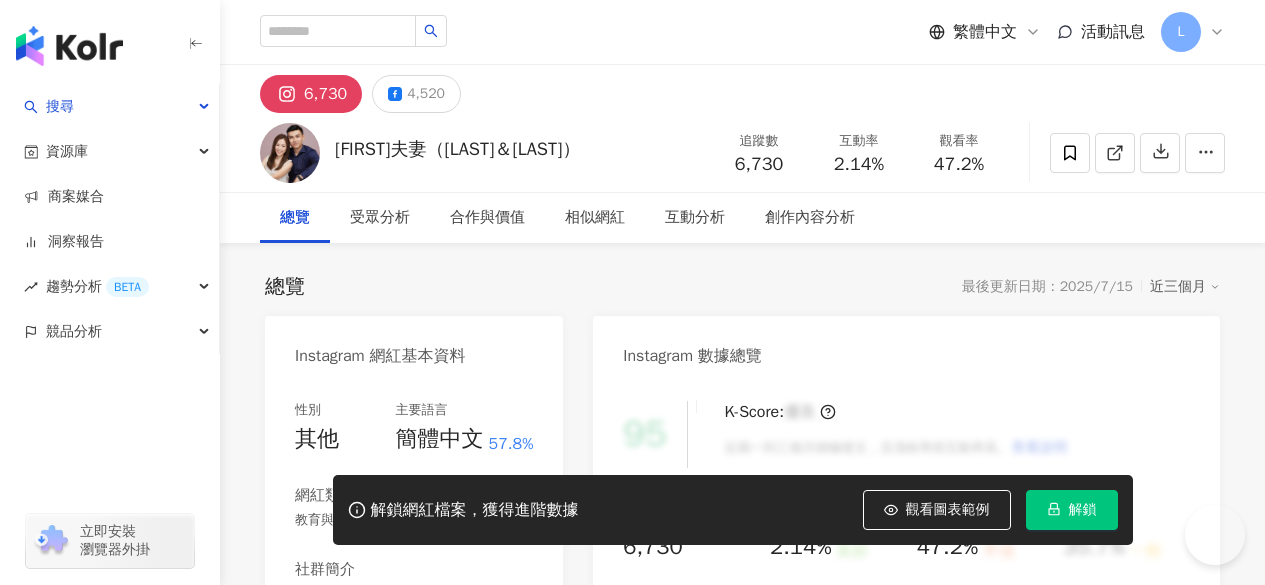 scroll, scrollTop: 0, scrollLeft: 0, axis: both 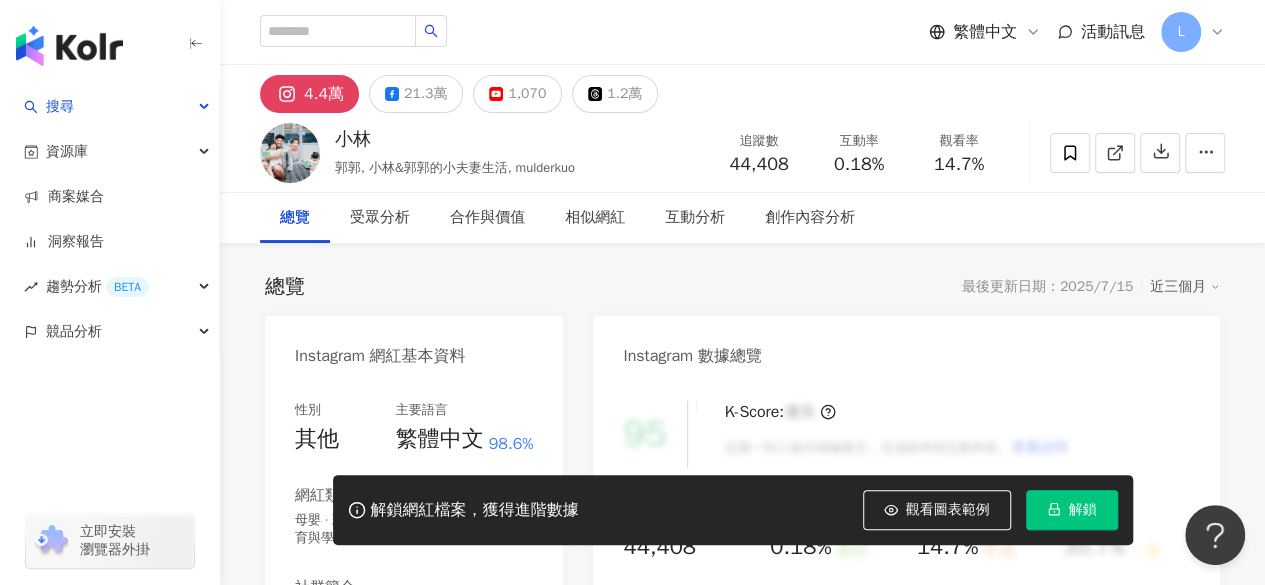 click on "4.4萬" at bounding box center [309, 94] 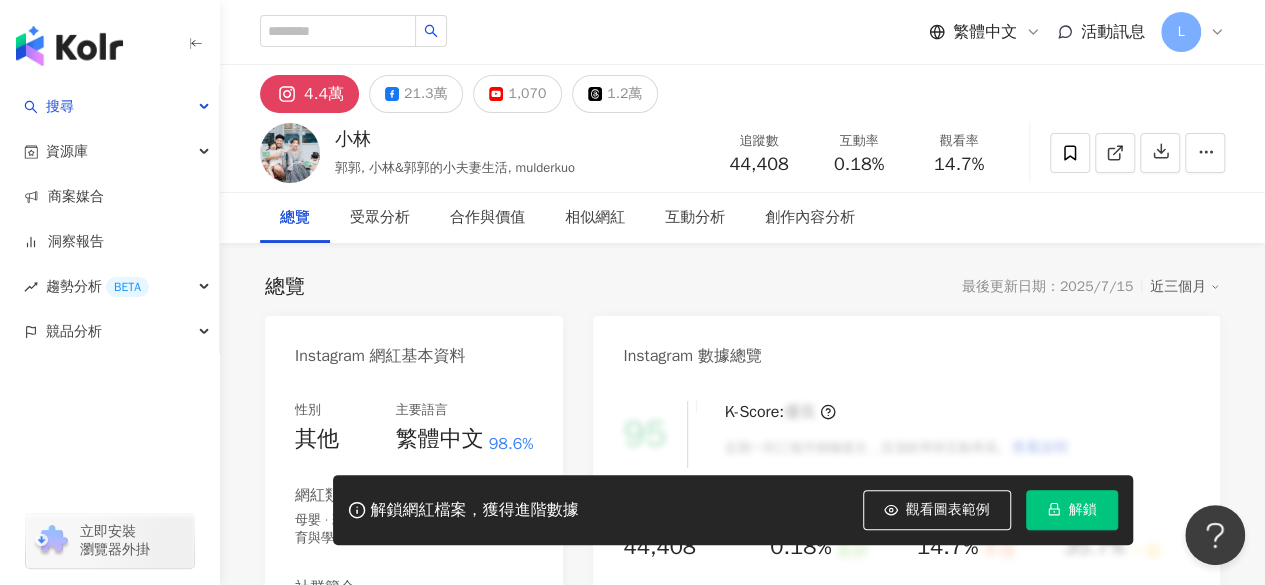 click on "4.4萬 21.3萬 1,070 1.2萬" at bounding box center [742, 89] 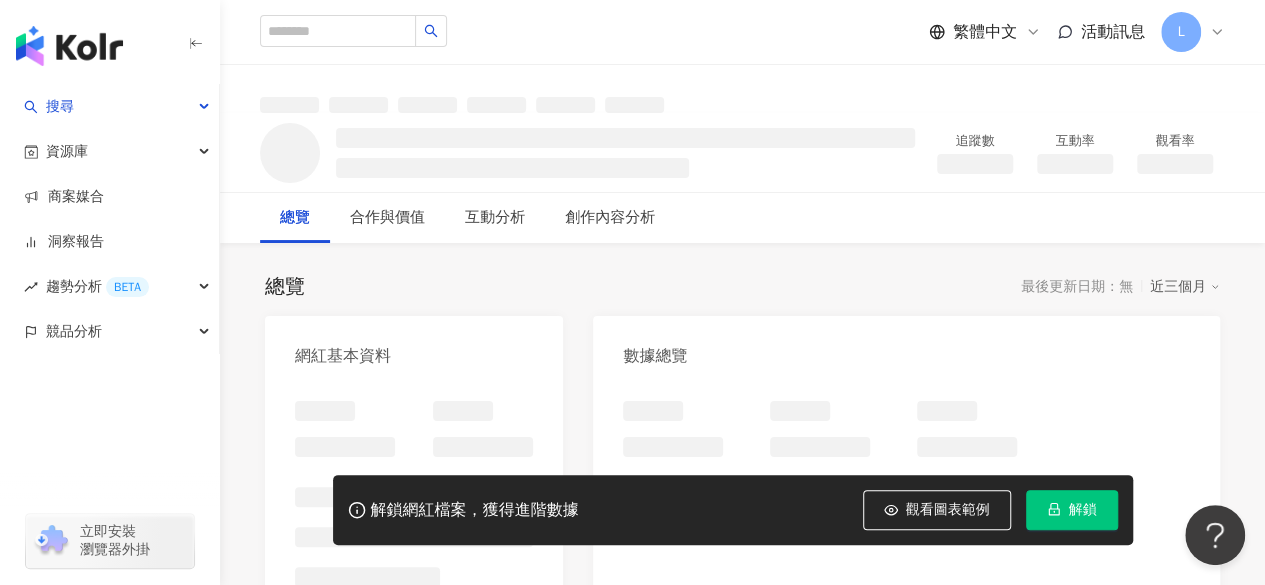 click on "解鎖" at bounding box center (1072, 510) 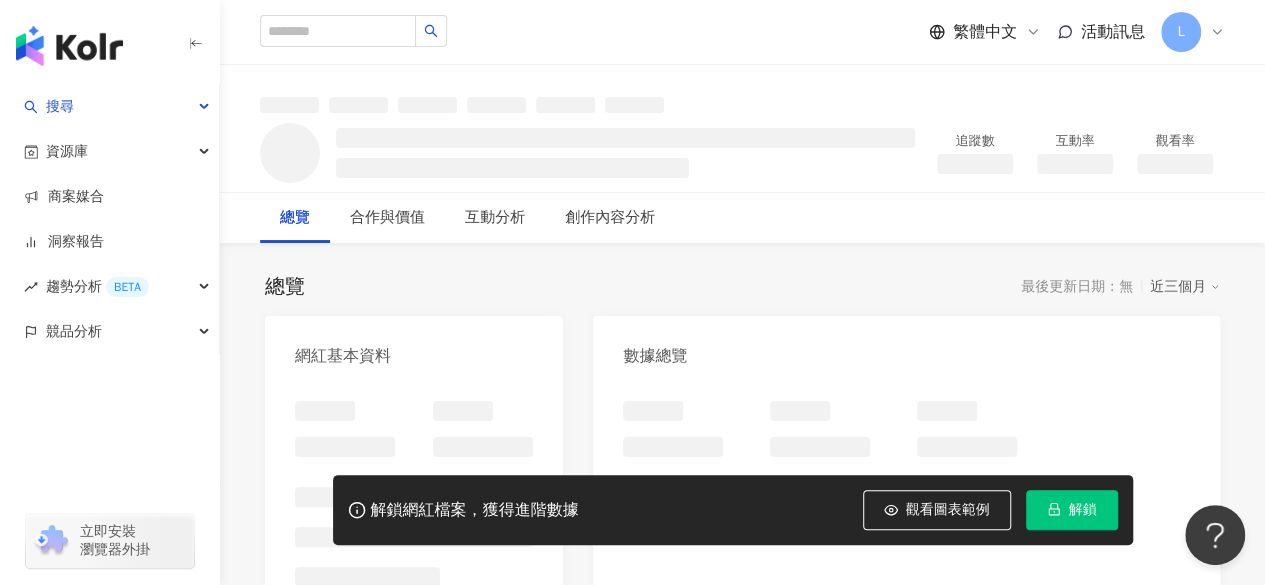 click on "總覽 合作與價值 互動分析 創作內容分析" at bounding box center [742, 218] 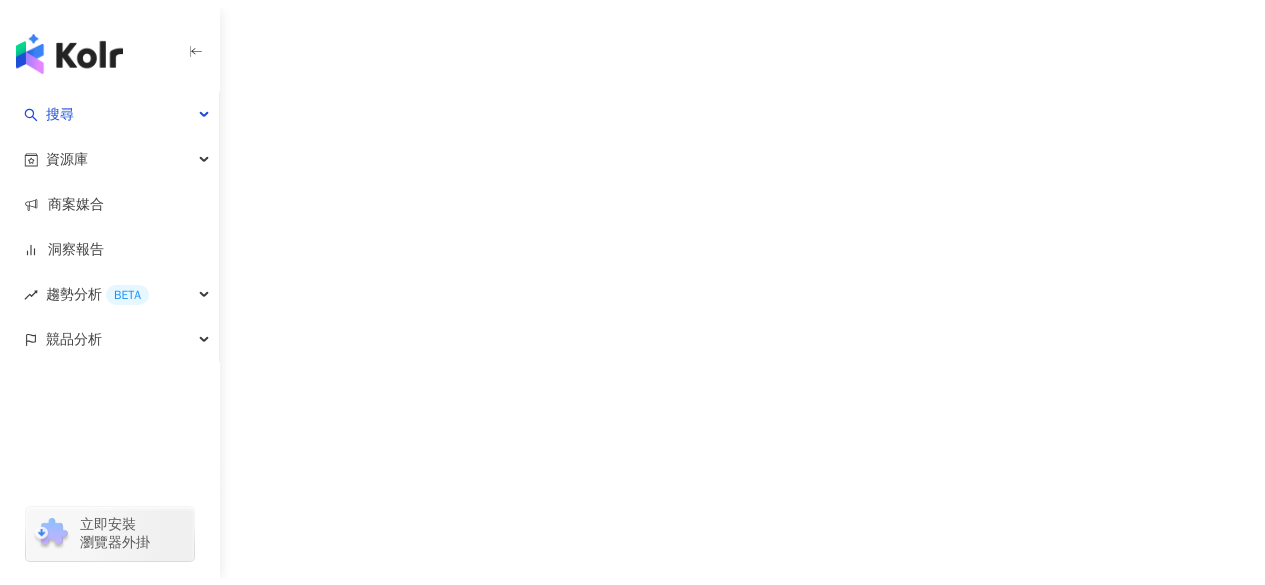 scroll, scrollTop: 0, scrollLeft: 0, axis: both 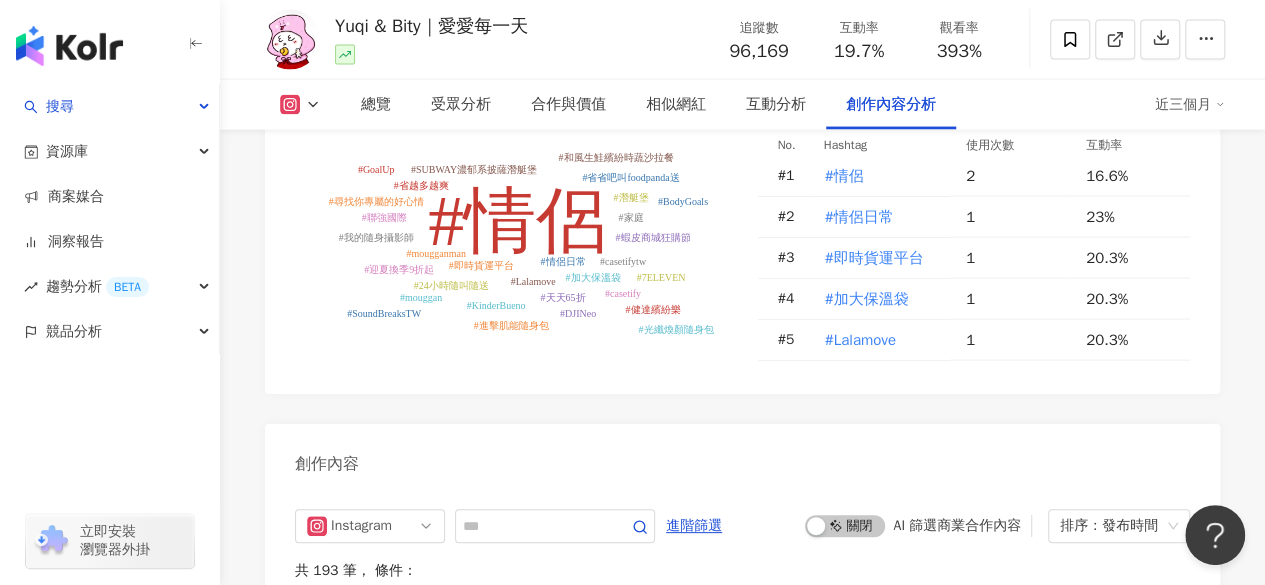 drag, startPoint x: 639, startPoint y: 503, endPoint x: 603, endPoint y: 380, distance: 128.16005 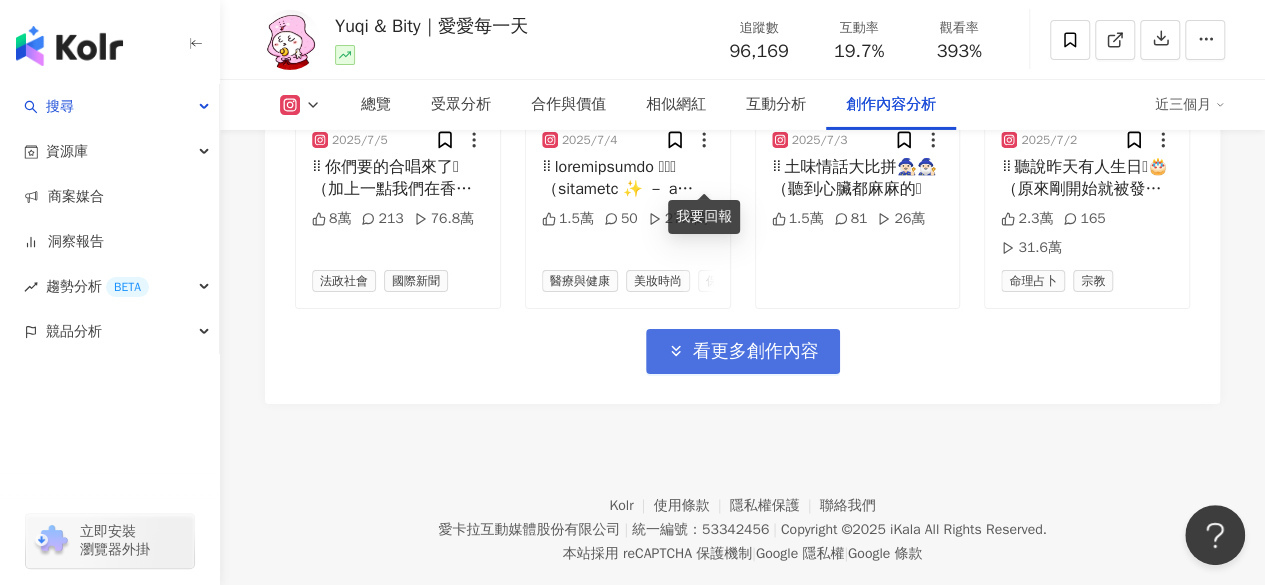scroll, scrollTop: 7294, scrollLeft: 0, axis: vertical 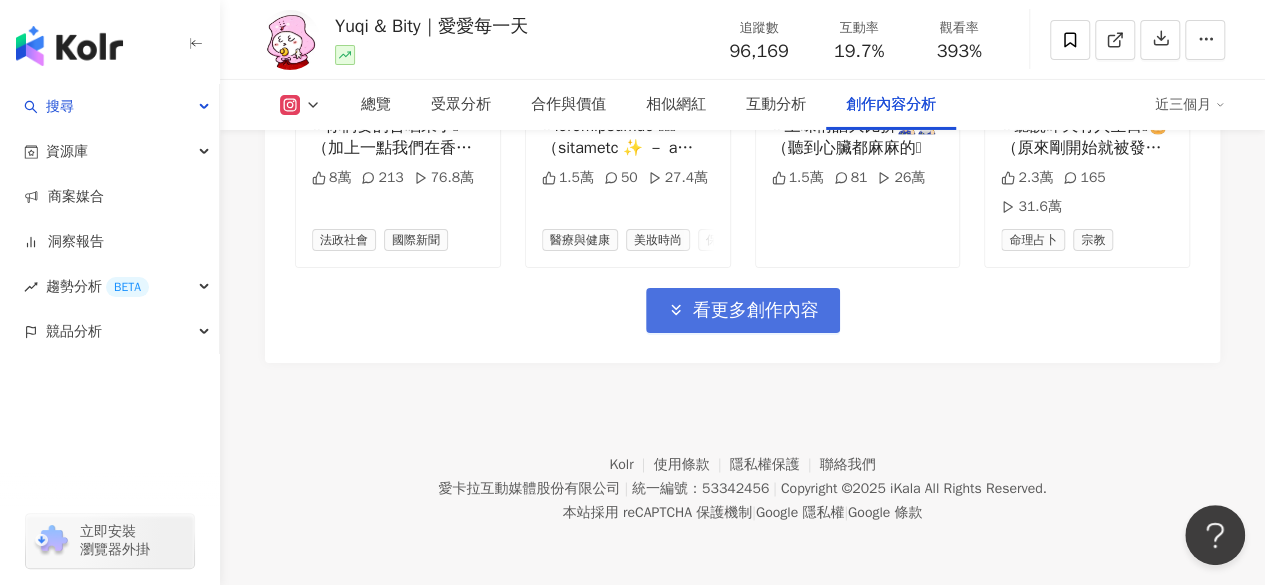 click on "看更多創作內容" at bounding box center (756, 311) 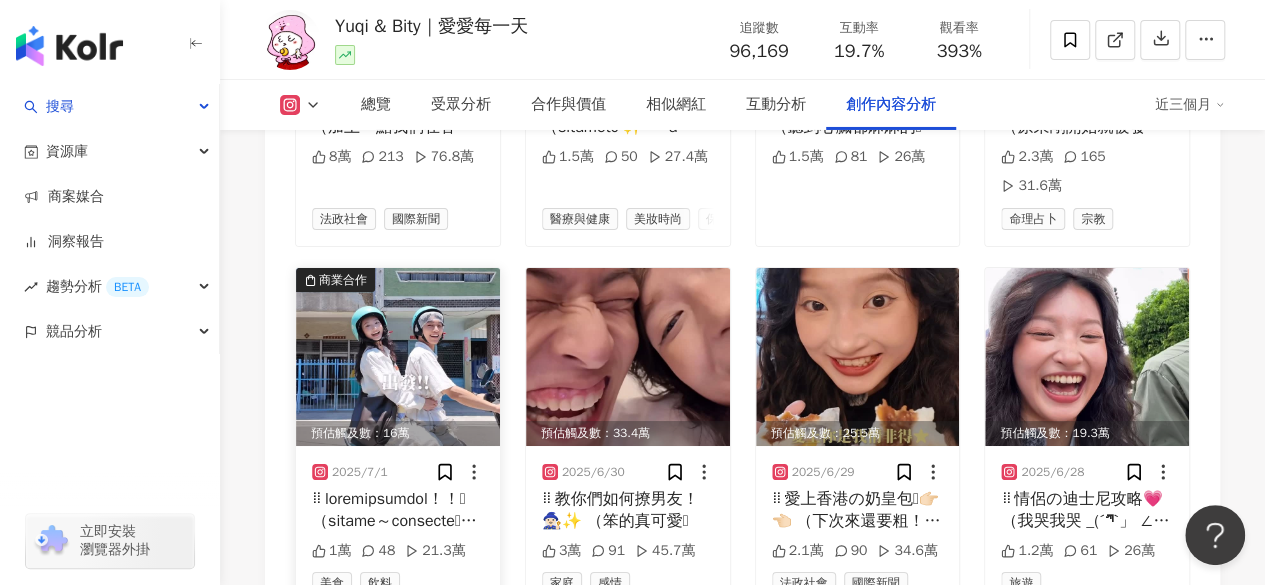drag, startPoint x: 236, startPoint y: 251, endPoint x: 411, endPoint y: 321, distance: 188.48077 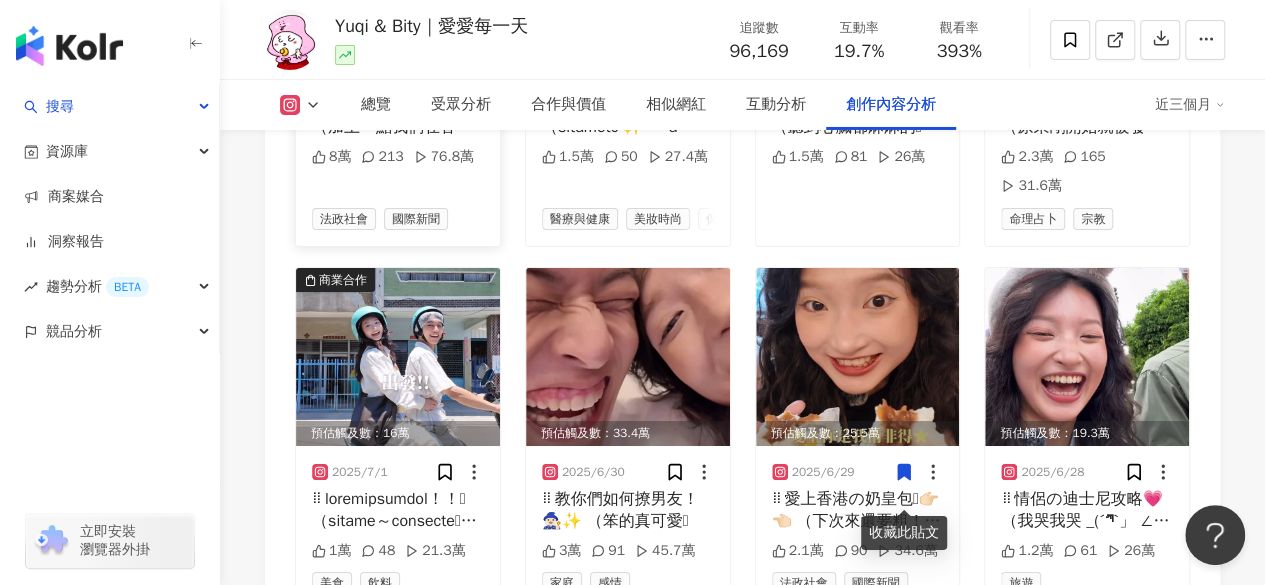 drag, startPoint x: 296, startPoint y: 217, endPoint x: 364, endPoint y: 182, distance: 76.47875 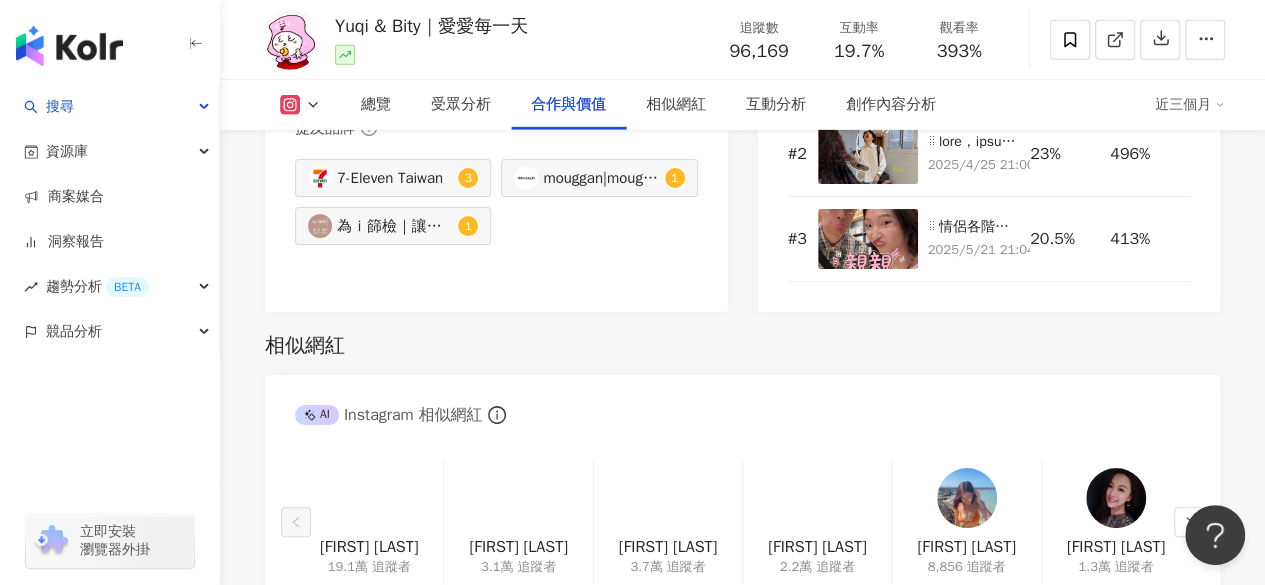 scroll, scrollTop: 3094, scrollLeft: 0, axis: vertical 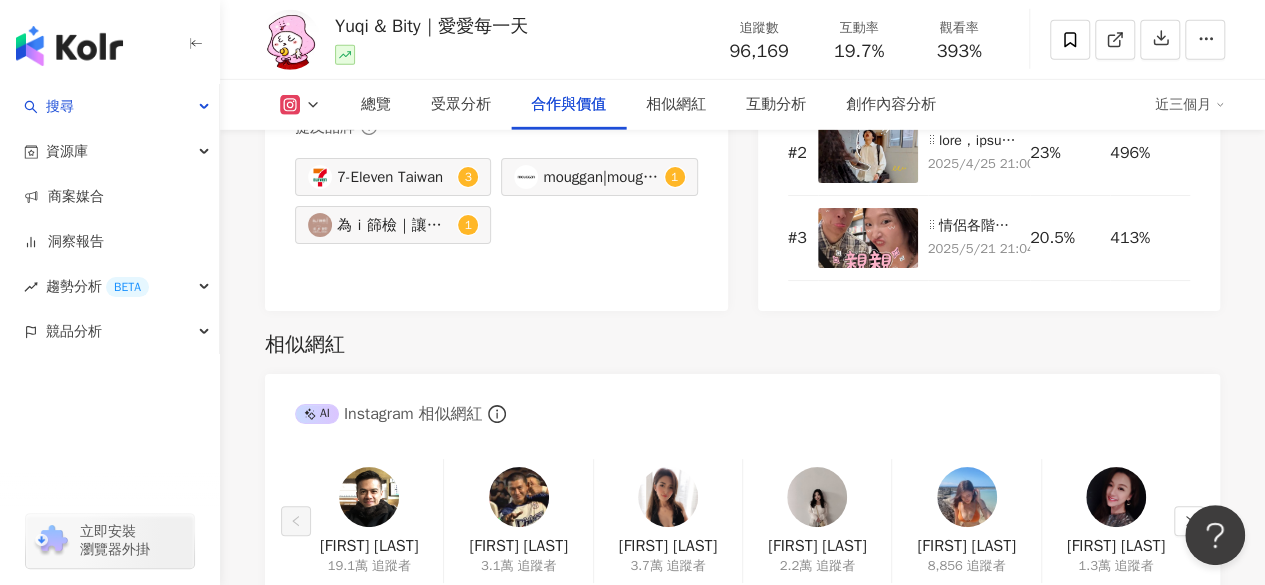click on "相似網紅" at bounding box center (742, 345) 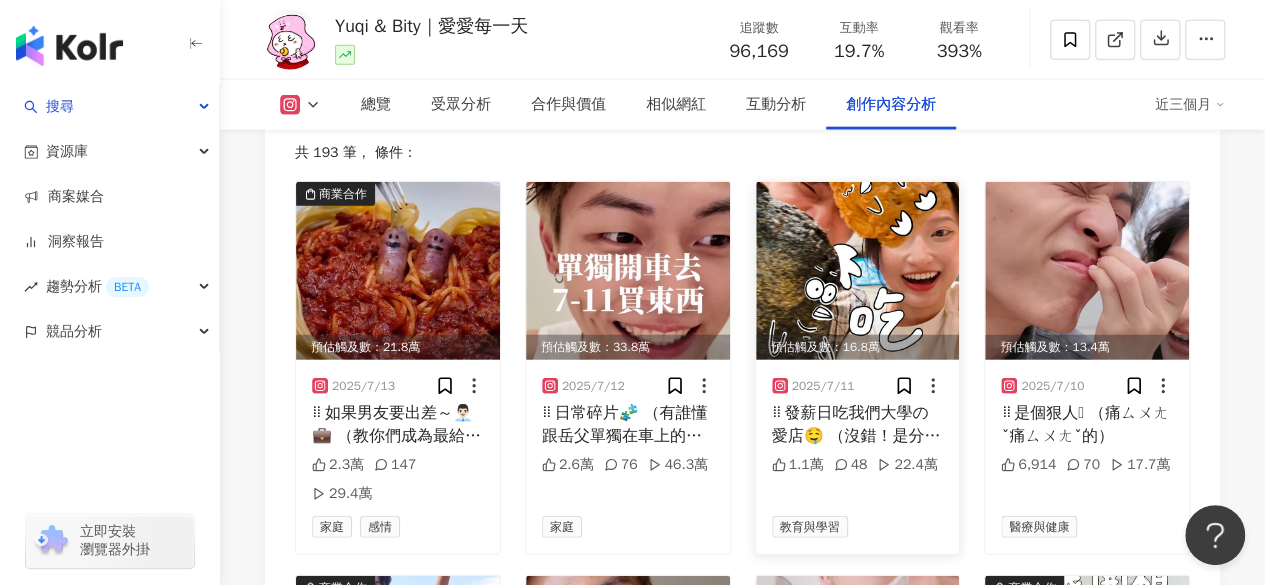 scroll, scrollTop: 6218, scrollLeft: 0, axis: vertical 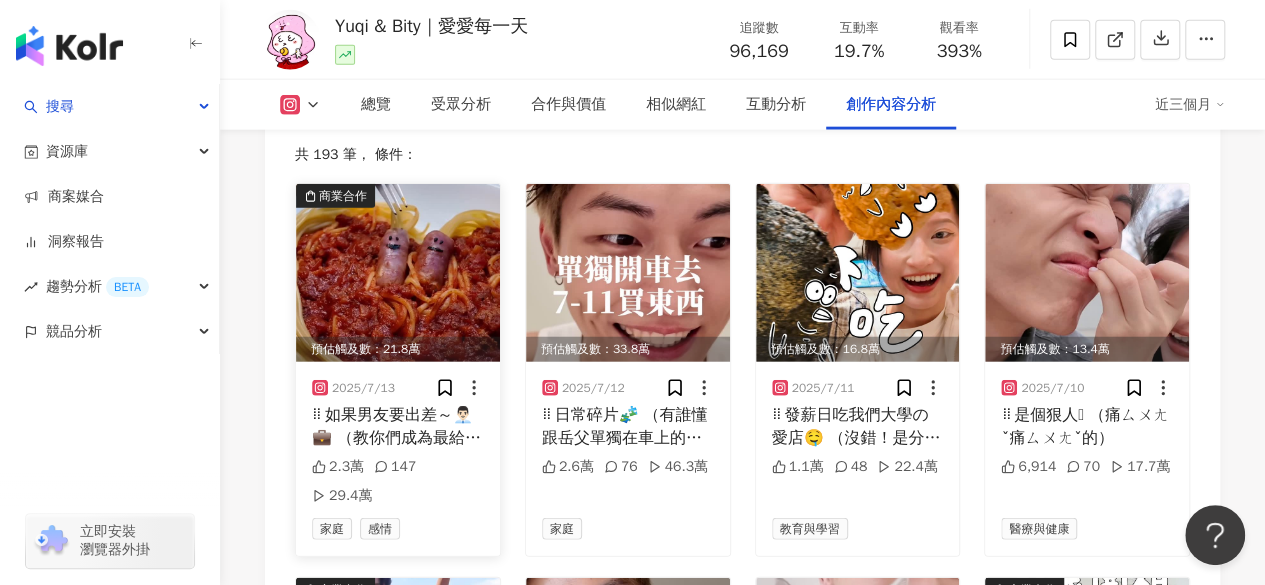 click at bounding box center [398, 273] 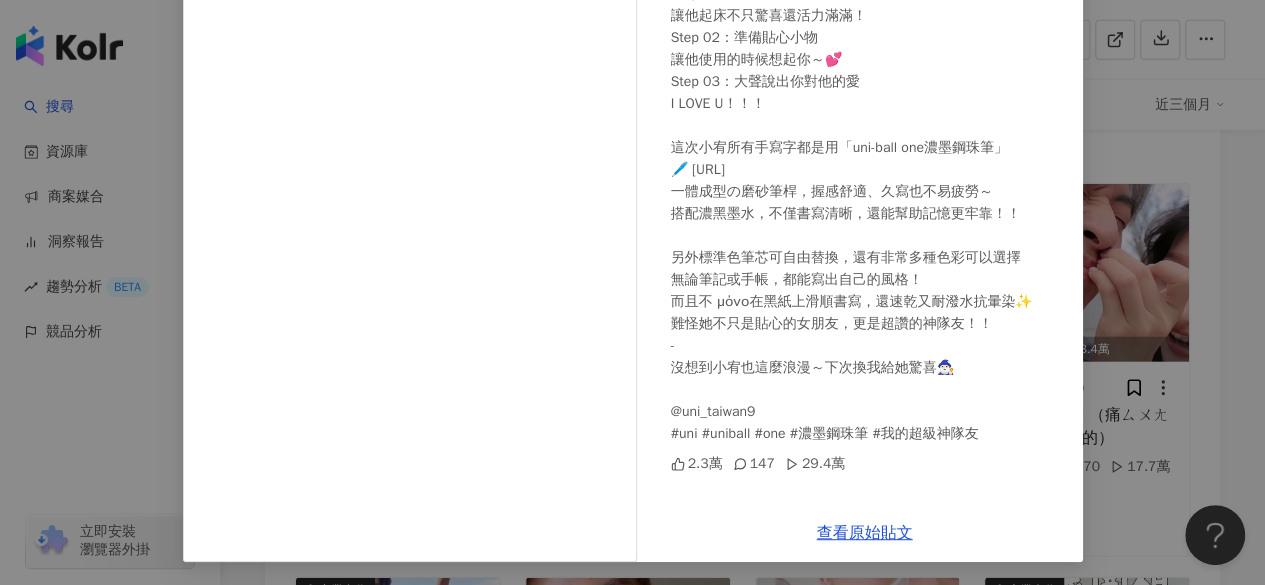 scroll, scrollTop: 312, scrollLeft: 0, axis: vertical 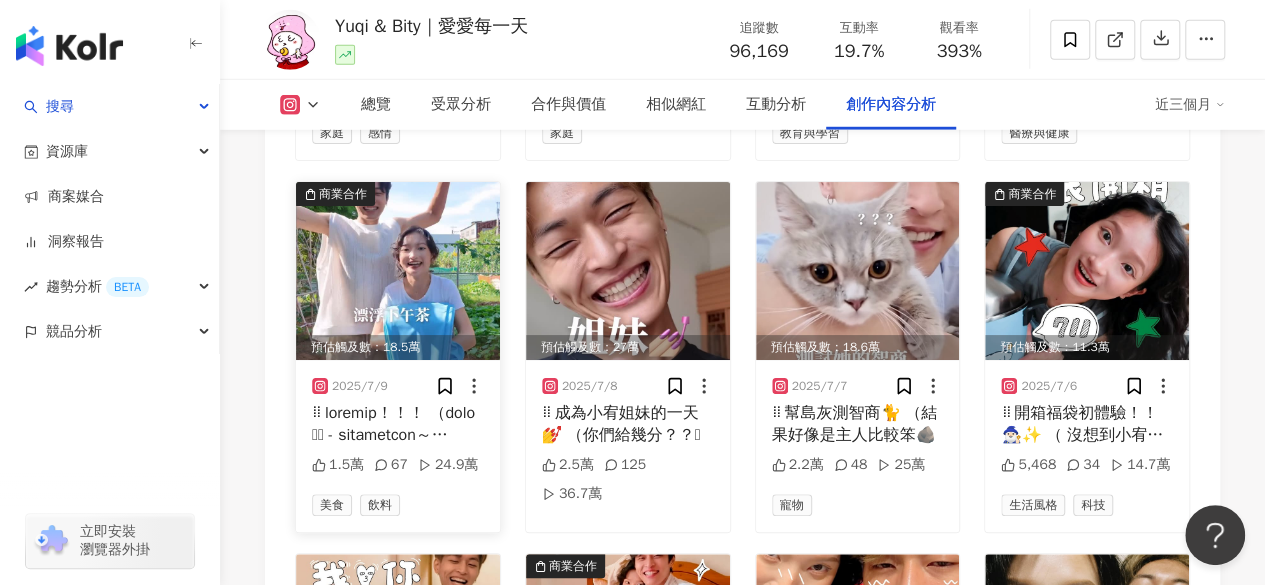 click at bounding box center [398, 271] 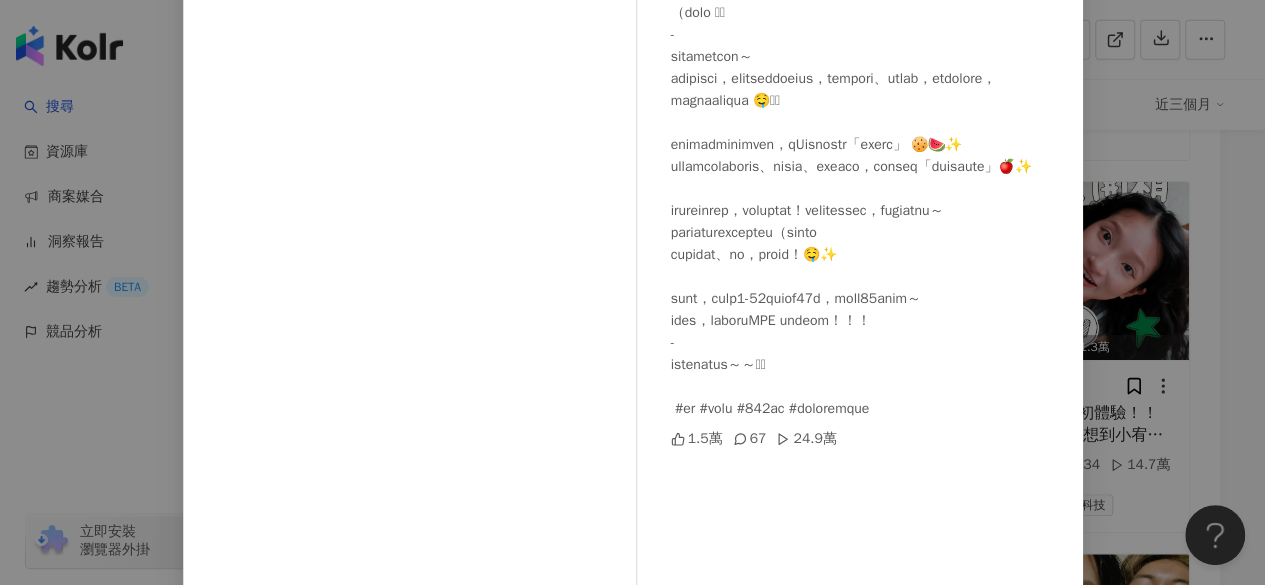 scroll, scrollTop: 312, scrollLeft: 0, axis: vertical 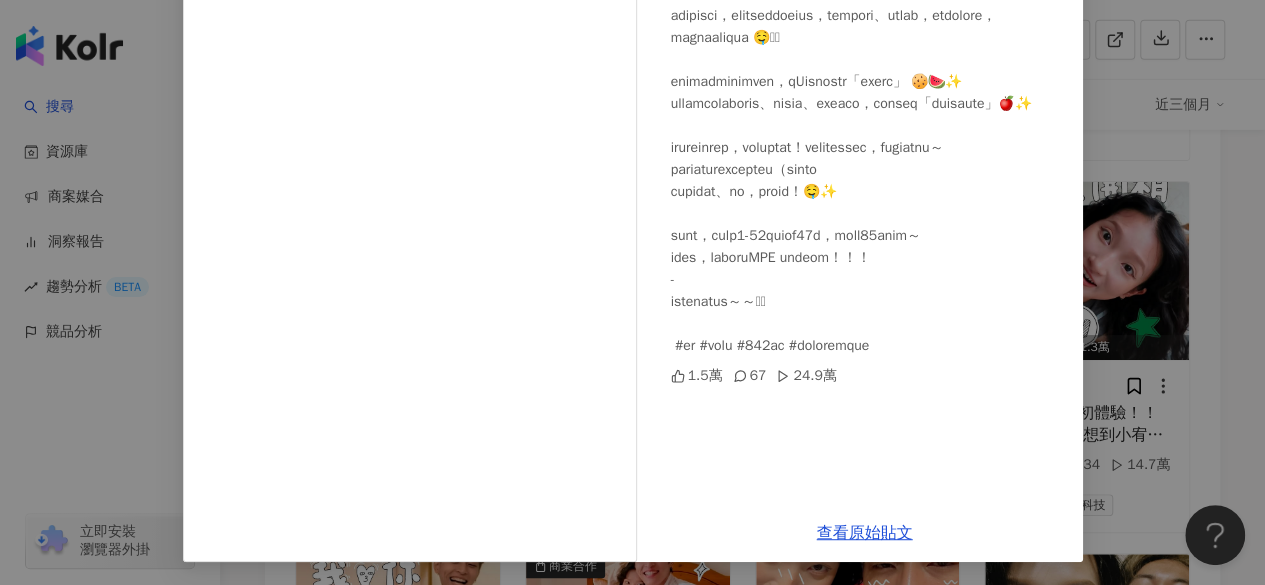 click on "Yuqi & Bity｜愛愛每一天 2025/7/9 1.5萬 67 24.9萬 查看原始貼文" at bounding box center [632, 292] 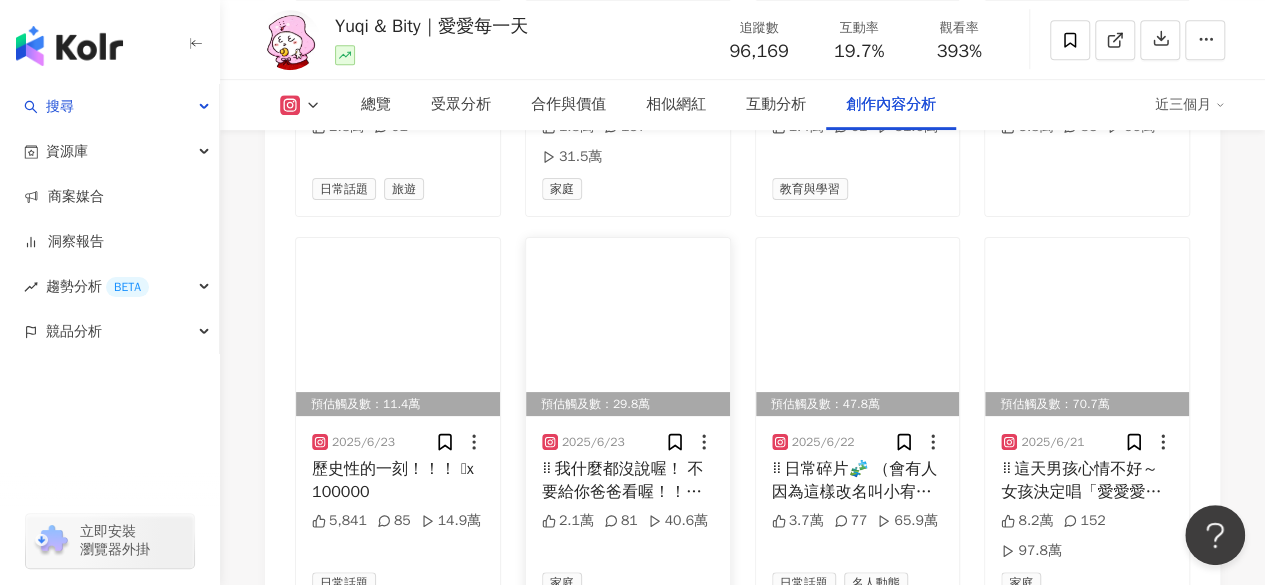 scroll, scrollTop: 8086, scrollLeft: 0, axis: vertical 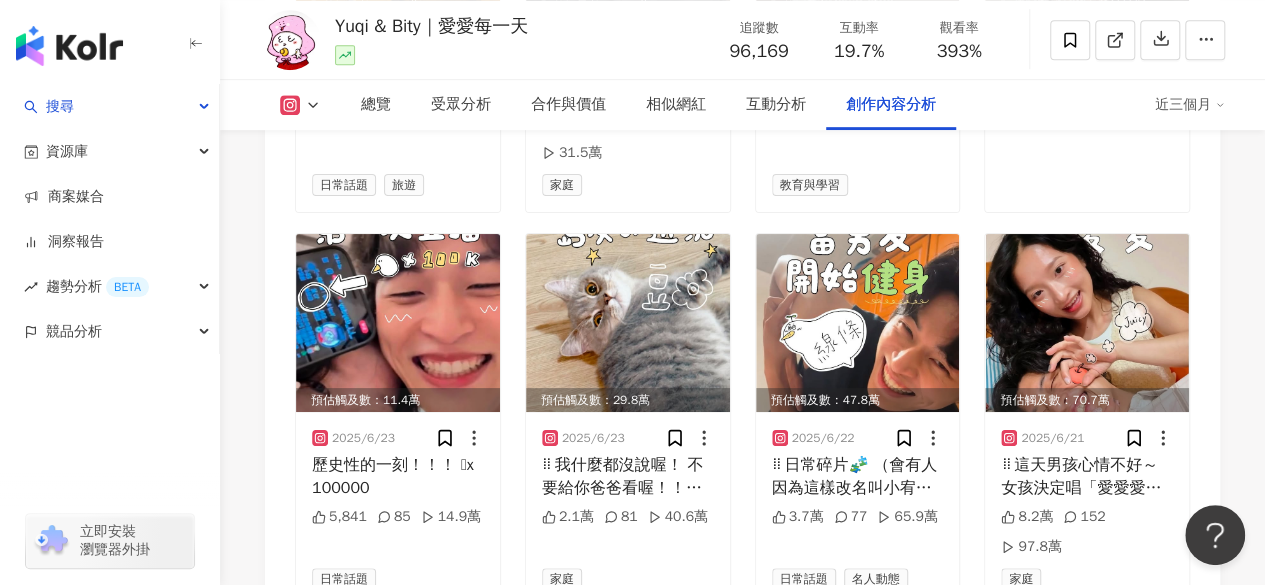 click on "Instagram 進階篩選 啟動 關閉 AI 篩選商業合作內容 排序：發布時間 共 193 筆 ，   條件： 商業合作 預估觸及數：21.8萬 2025/7/13 2.3萬 147 29.4萬 家庭 感情 預估觸及數：33.8萬 2025/7/12 ⠀
日常碎片🧩
（有誰懂跟岳父單獨在車上的感覺🪿） 2.6萬 76 46.3萬 家庭 預估觸及數：16.8萬 2025/7/11 ⠀
發薪日吃我們大學の愛店🤤
（沒錯！是分兩次拍的！🧌） 1.1萬 48 22.4萬 教育與學習 預估觸及數：13.4萬 2025/7/10 ⠀
是個狠人🧌
（痛ㄙㄨㄤˇ痛ㄙㄨㄤˇ的） 6,914 70 17.7萬 醫療與健康 商業合作 預估觸及數：18.5萬 2025/7/9 1.5萬 67 24.9萬 美食 飲料 預估觸及數：27萬 2025/7/8 ⠀
成為小宥姐妹的一天💅
（你們給幾分？？🧌 2.5萬 125 36.7萬 預估觸及數：18.6萬 2025/7/7 ⠀
幫島灰測智商🐈
（結果好像是主人比較笨🪨 2.2萬 48 25萬 寵物 商業合作 預估觸及數：11.3萬 2025/7/6 5,468 34 14.7萬 生活風格 科技 8萬" at bounding box center (742, -547) 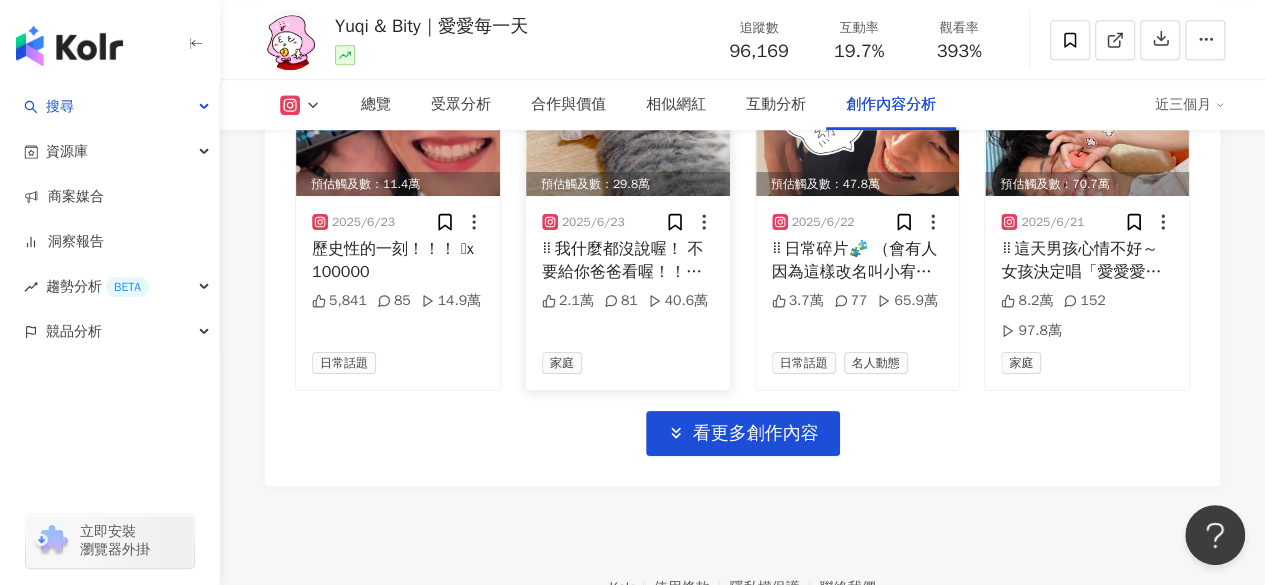 scroll, scrollTop: 8304, scrollLeft: 0, axis: vertical 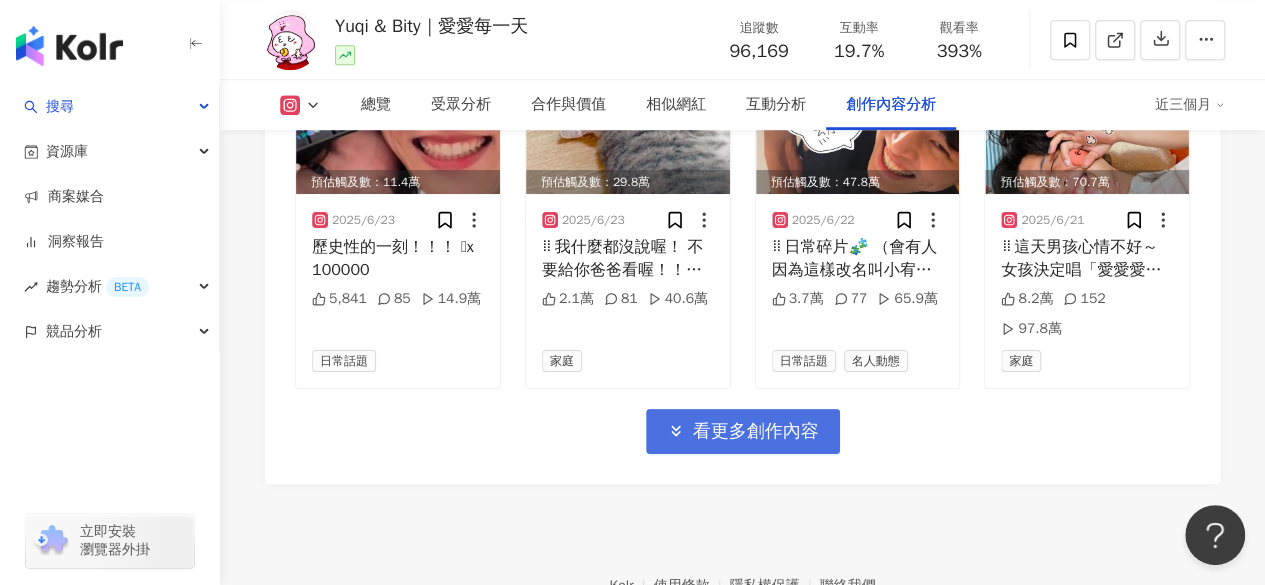 click on "看更多創作內容" at bounding box center [743, 431] 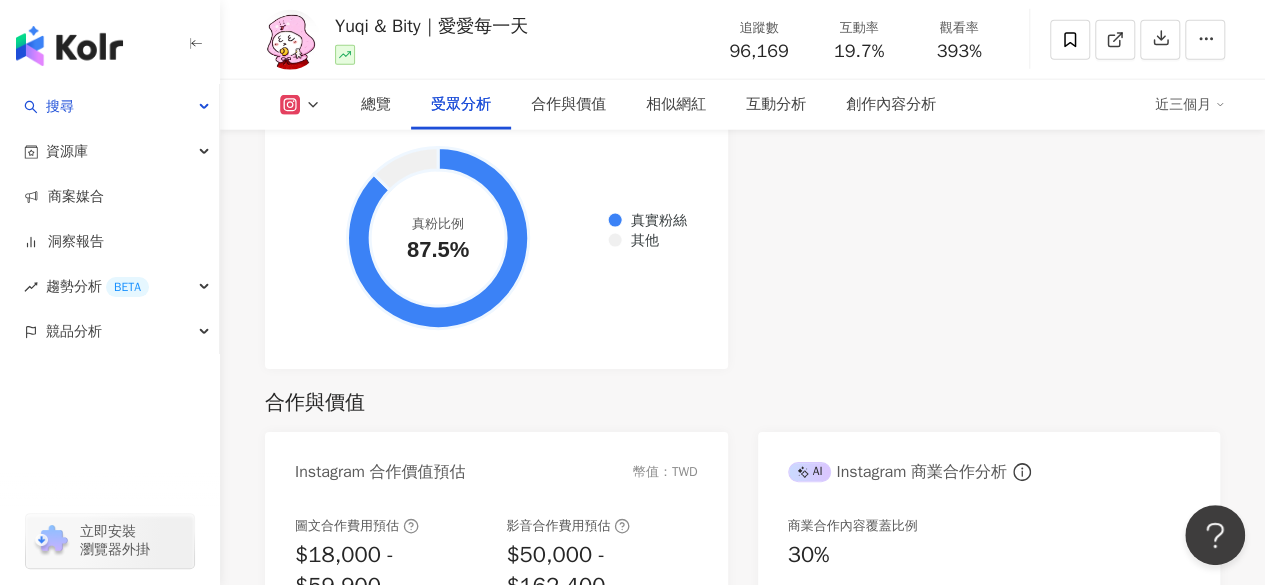 scroll, scrollTop: 2463, scrollLeft: 0, axis: vertical 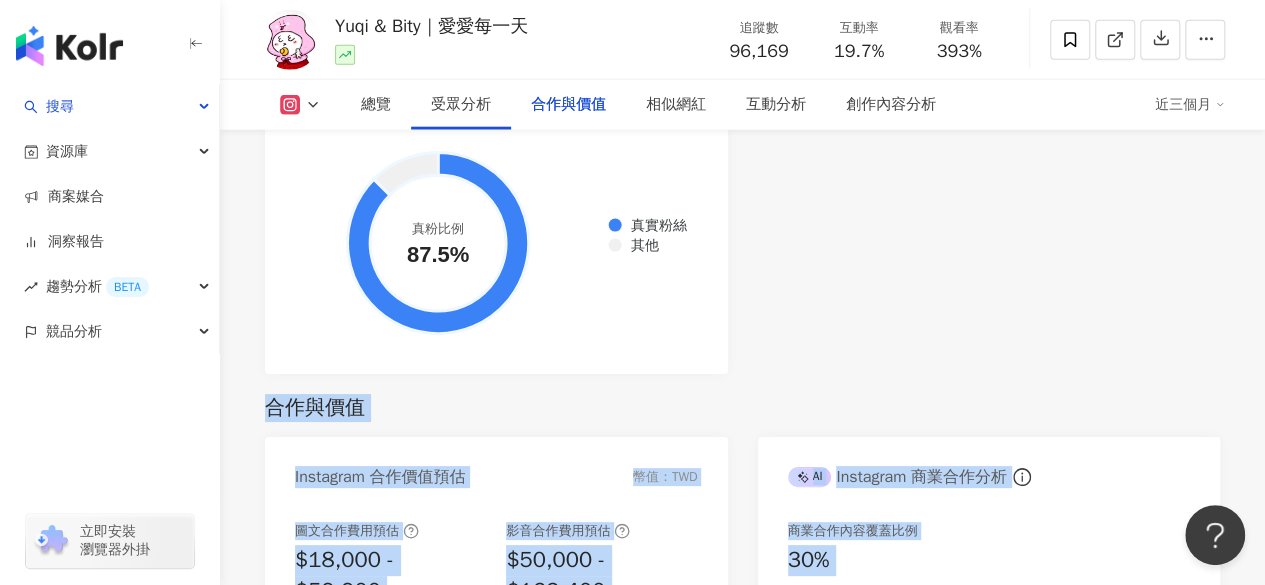 drag, startPoint x: 847, startPoint y: 392, endPoint x: 898, endPoint y: 632, distance: 245.35892 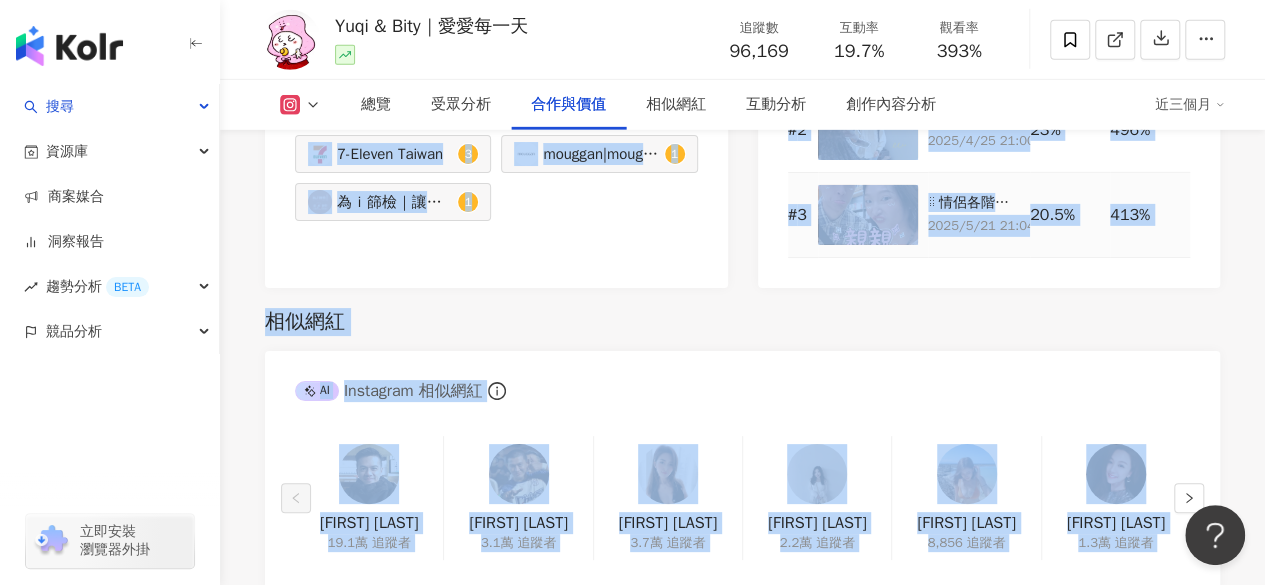 click at bounding box center (868, 215) 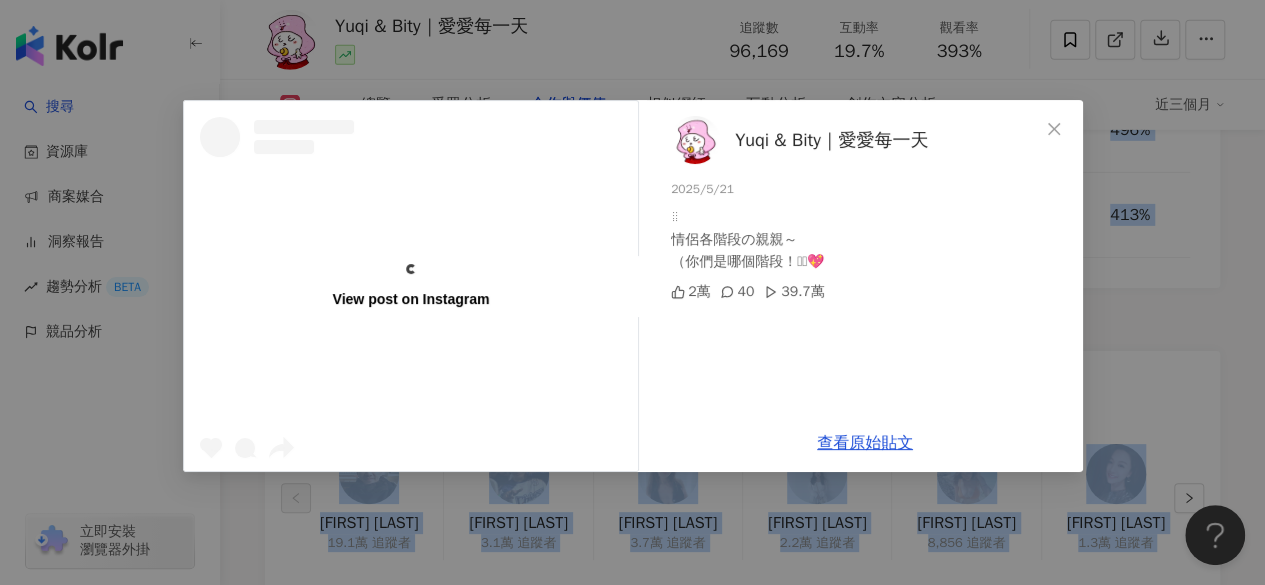 click on "Yuqi & Bity｜愛愛每一天 2025/5/21 ⠀
情侶各階段の親親～
（你們是哪個階段！🫵🏻💖 2萬 40 39.7萬" at bounding box center [865, 257] 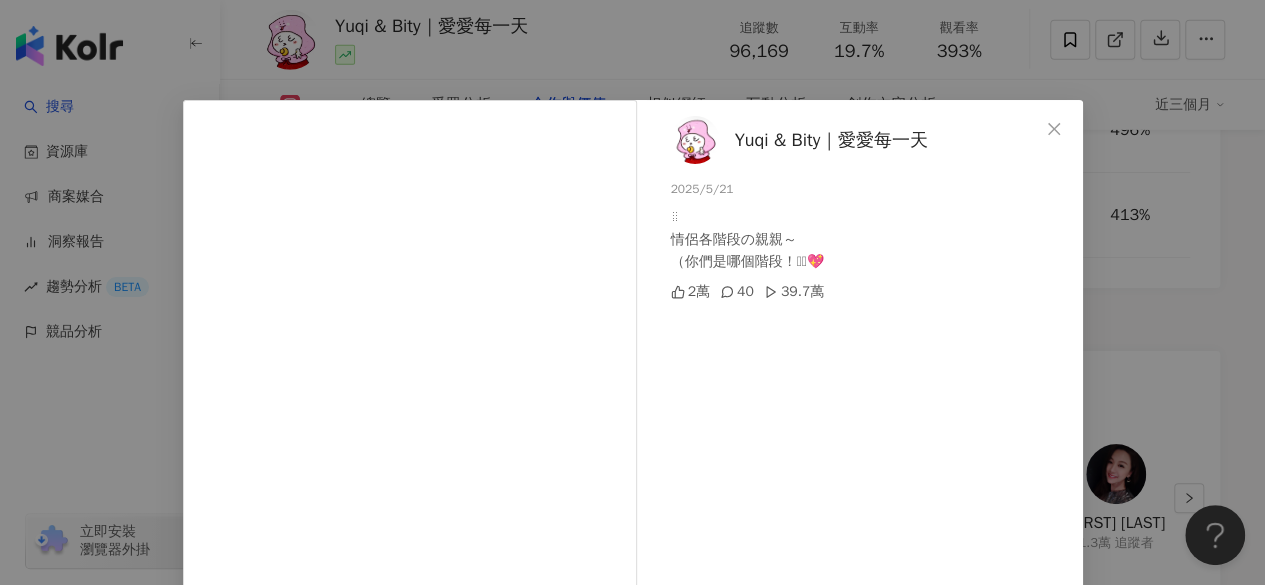 click on "Yuqi & Bity｜愛愛每一天 2025/5/21 ⠀
情侶各階段の親親～
（你們是哪個階段！🫵🏻💖 2萬 40 39.7萬 查看原始貼文" at bounding box center [632, 292] 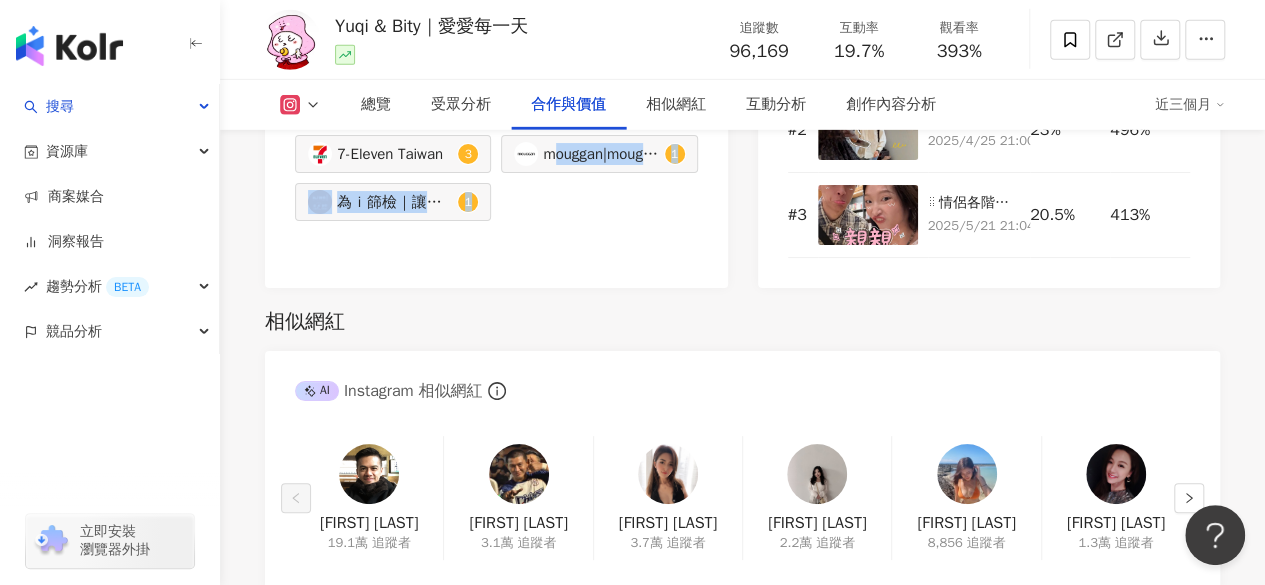 drag, startPoint x: 736, startPoint y: 317, endPoint x: 579, endPoint y: 249, distance: 171.09354 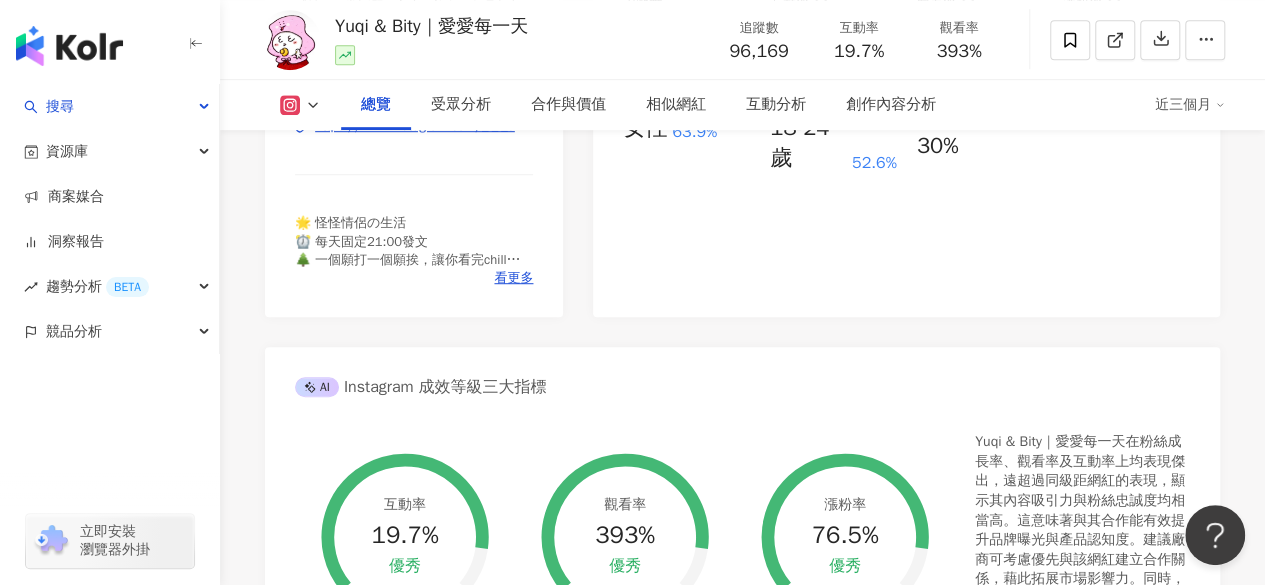 scroll, scrollTop: 217, scrollLeft: 0, axis: vertical 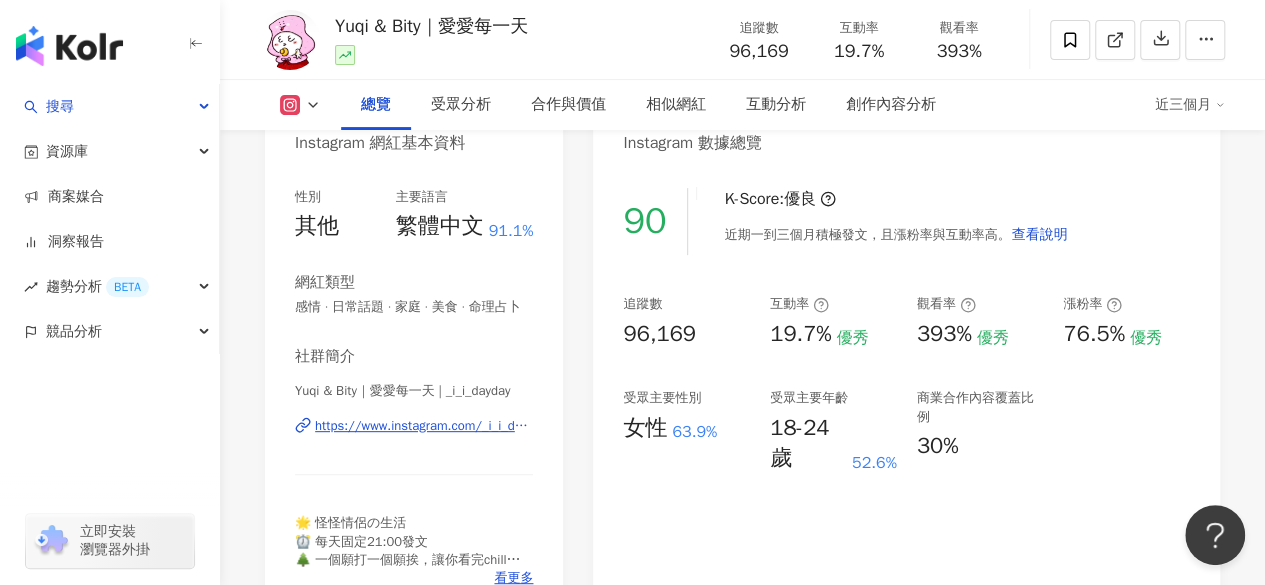 click on "90 K-Score :   優良 近期一到三個月積極發文，且漲粉率與互動率高。 查看說明 追蹤數   96,169 互動率   19.7% 優秀 觀看率   393% 優秀 漲粉率   76.5% 優秀 受眾主要性別   女性 63.9% 受眾主要年齡   18-24 歲 52.6% 商業合作內容覆蓋比例   30%" at bounding box center (906, 392) 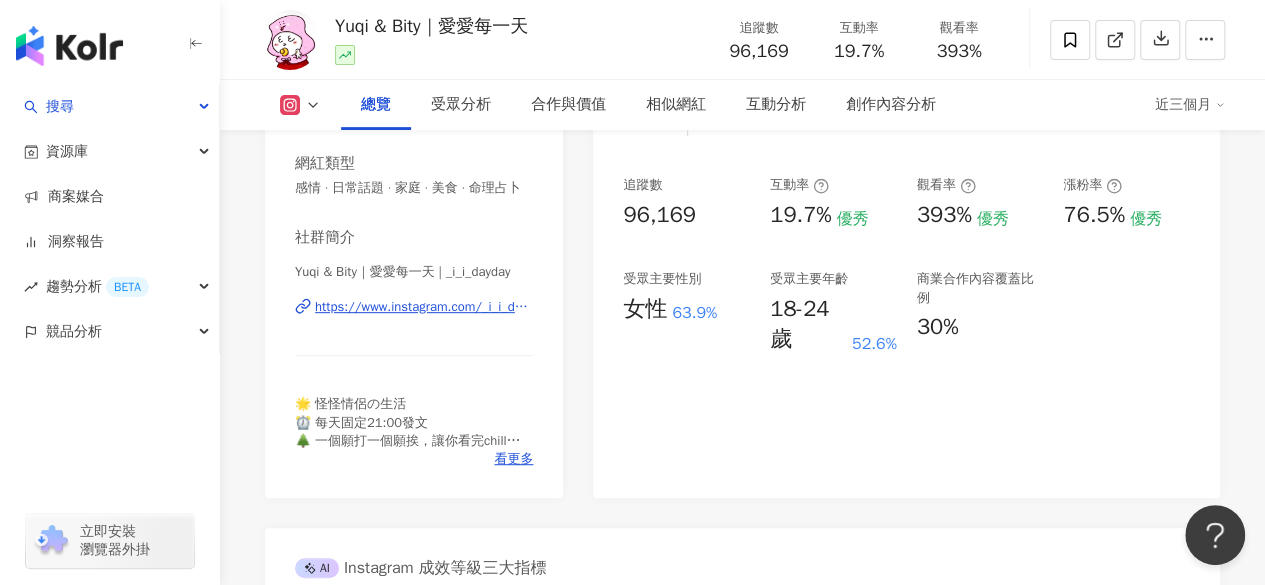 scroll, scrollTop: 417, scrollLeft: 0, axis: vertical 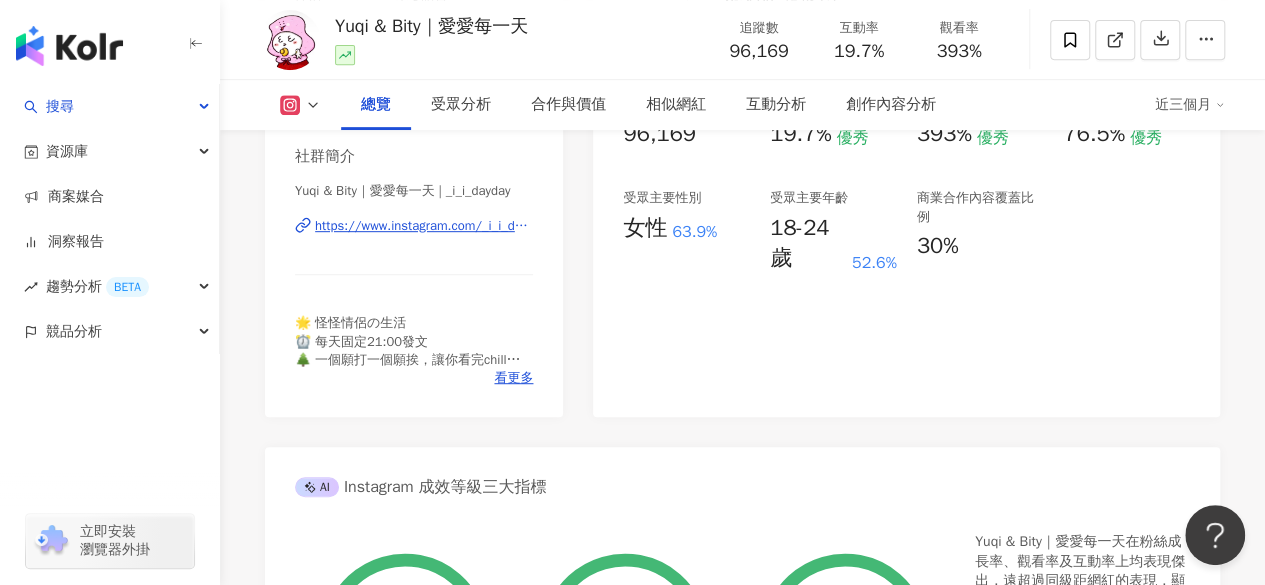 click on "90 K-Score :   優良 近期一到三個月積極發文，且漲粉率與互動率高。 查看說明 追蹤數   96,169 互動率   19.7% 優秀 觀看率   393% 優秀 漲粉率   76.5% 優秀 受眾主要性別   女性 63.9% 受眾主要年齡   18-24 歲 52.6% 商業合作內容覆蓋比例   30%" at bounding box center (906, 192) 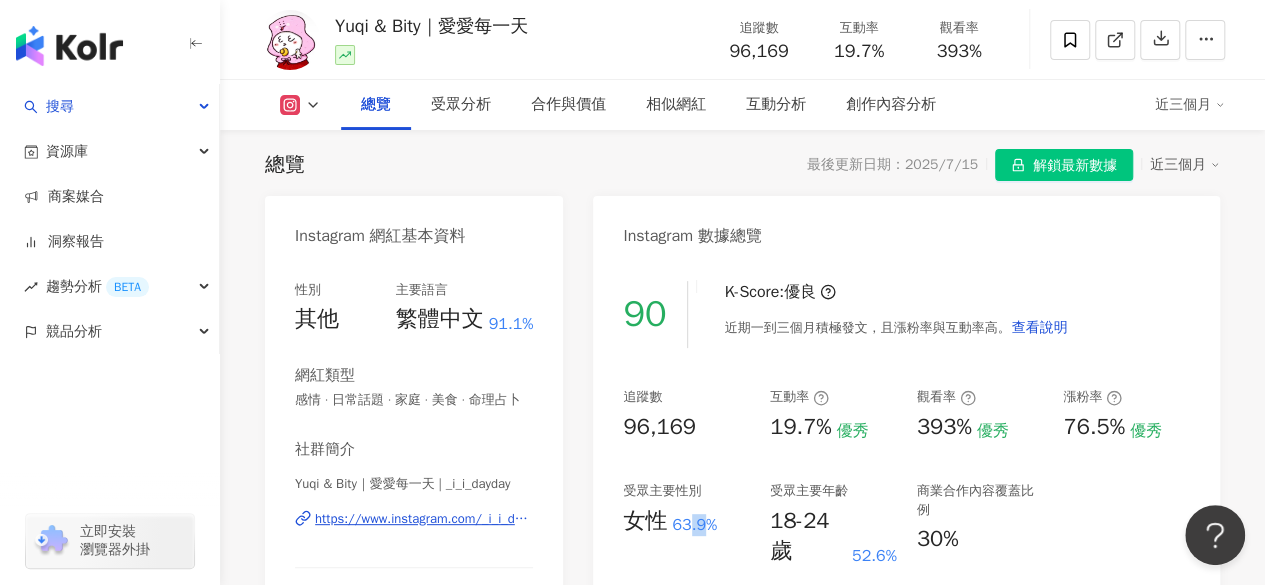 scroll, scrollTop: 127, scrollLeft: 0, axis: vertical 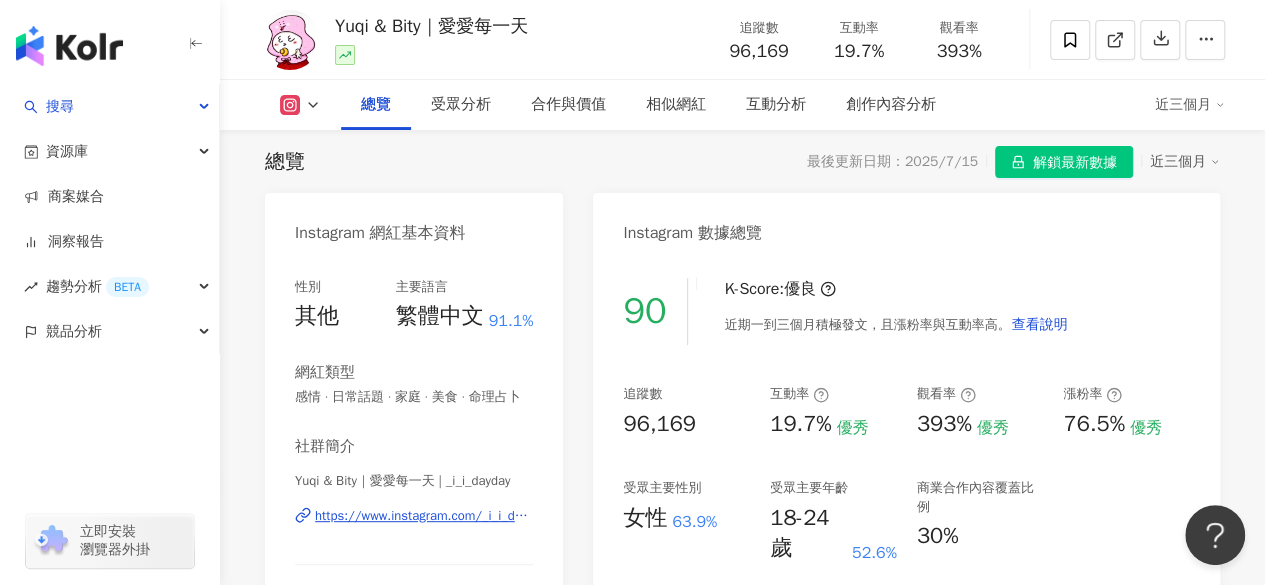 click on "商業合作內容覆蓋比例" at bounding box center [980, 497] 